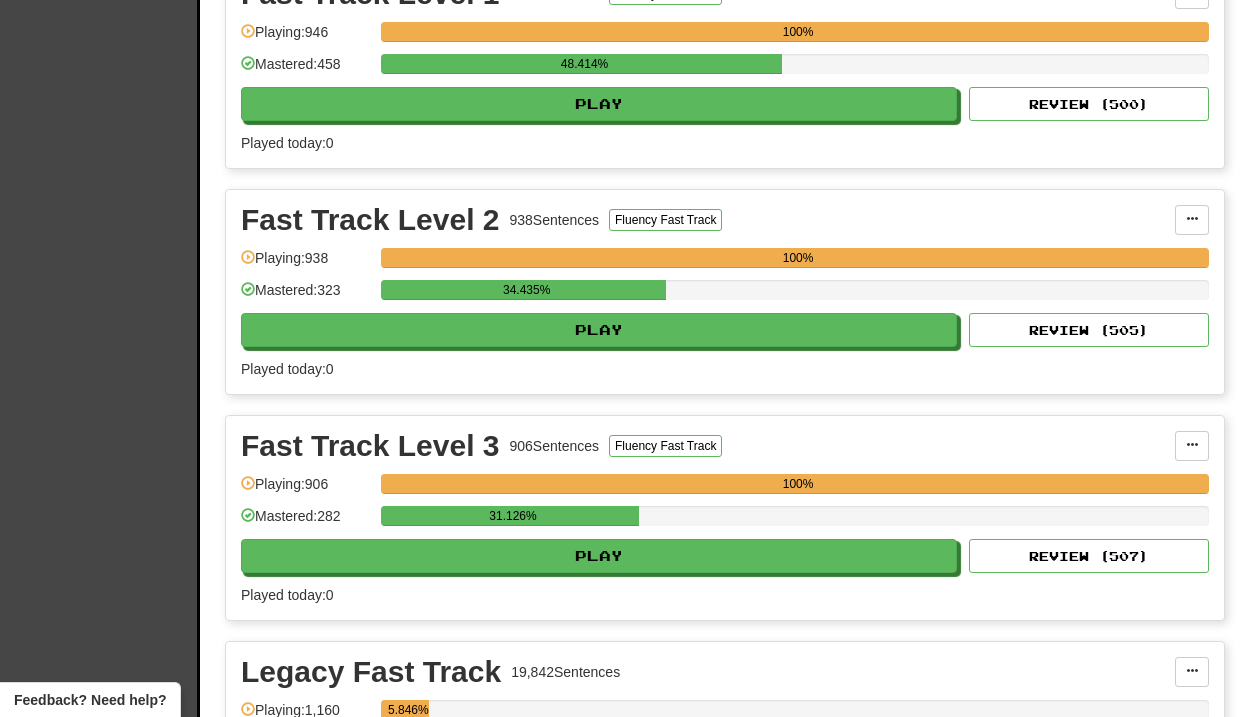 scroll, scrollTop: 578, scrollLeft: 0, axis: vertical 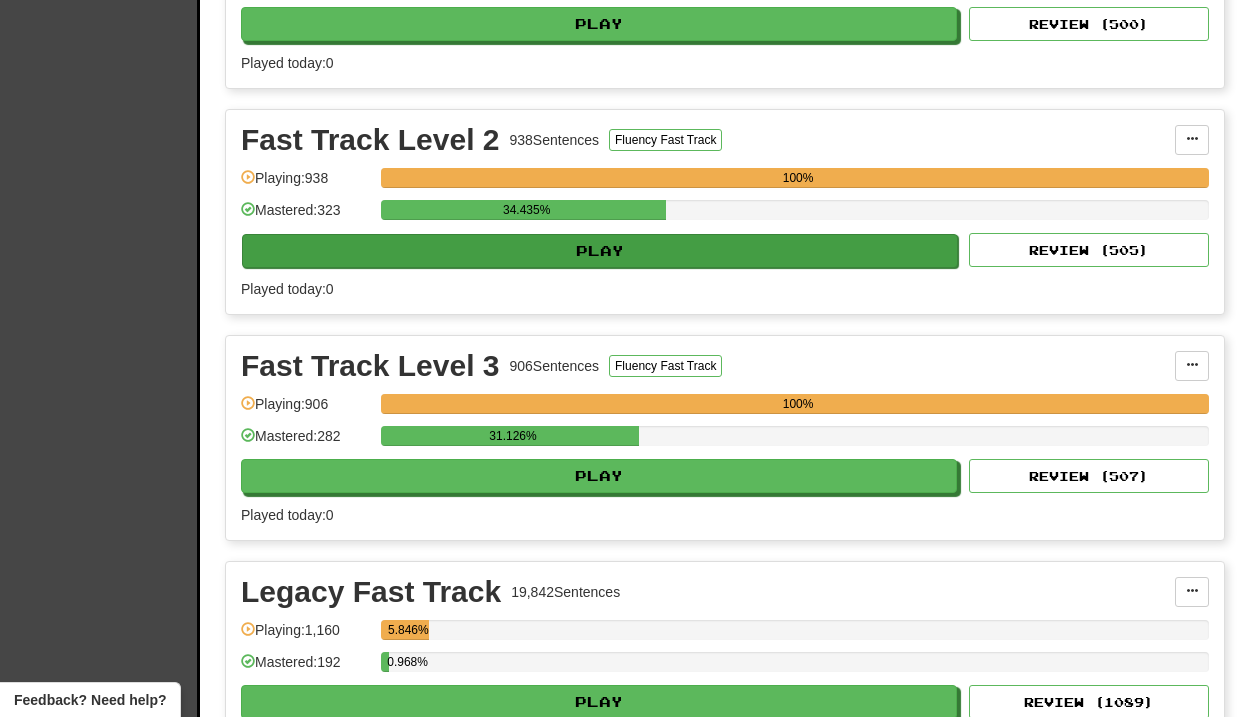 click on "Play" at bounding box center [600, 251] 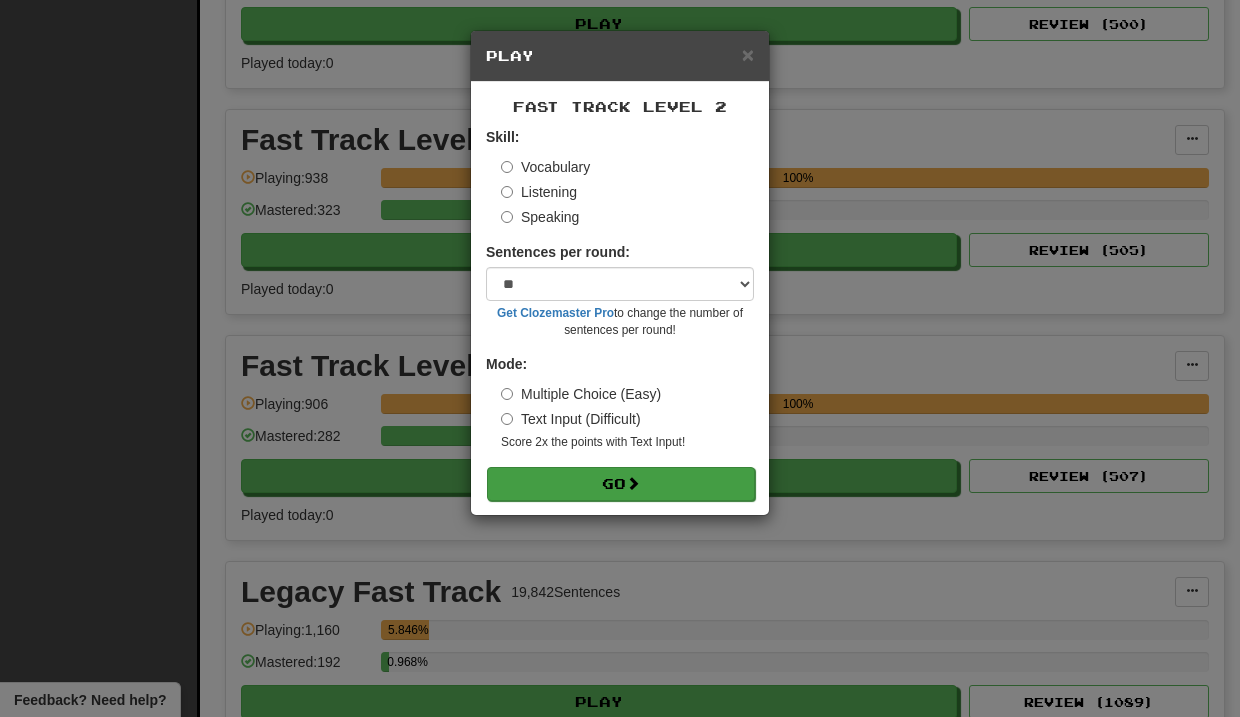 click on "Go" at bounding box center (621, 484) 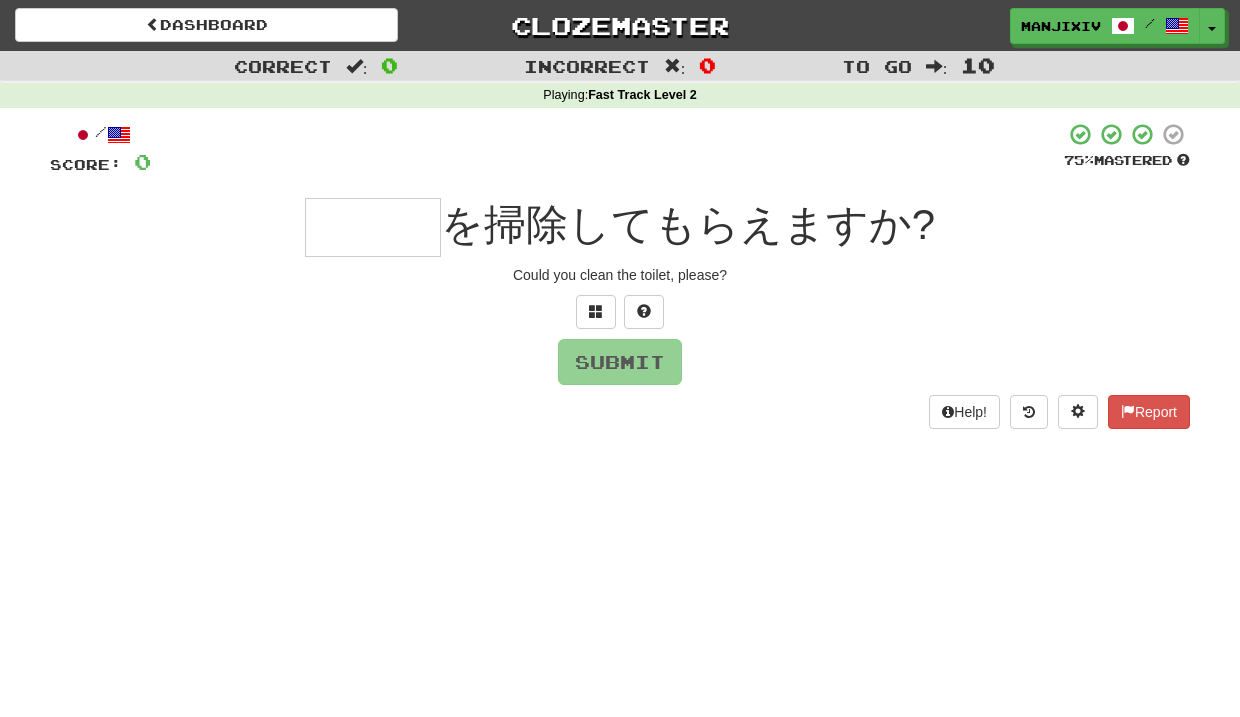 scroll, scrollTop: 0, scrollLeft: 0, axis: both 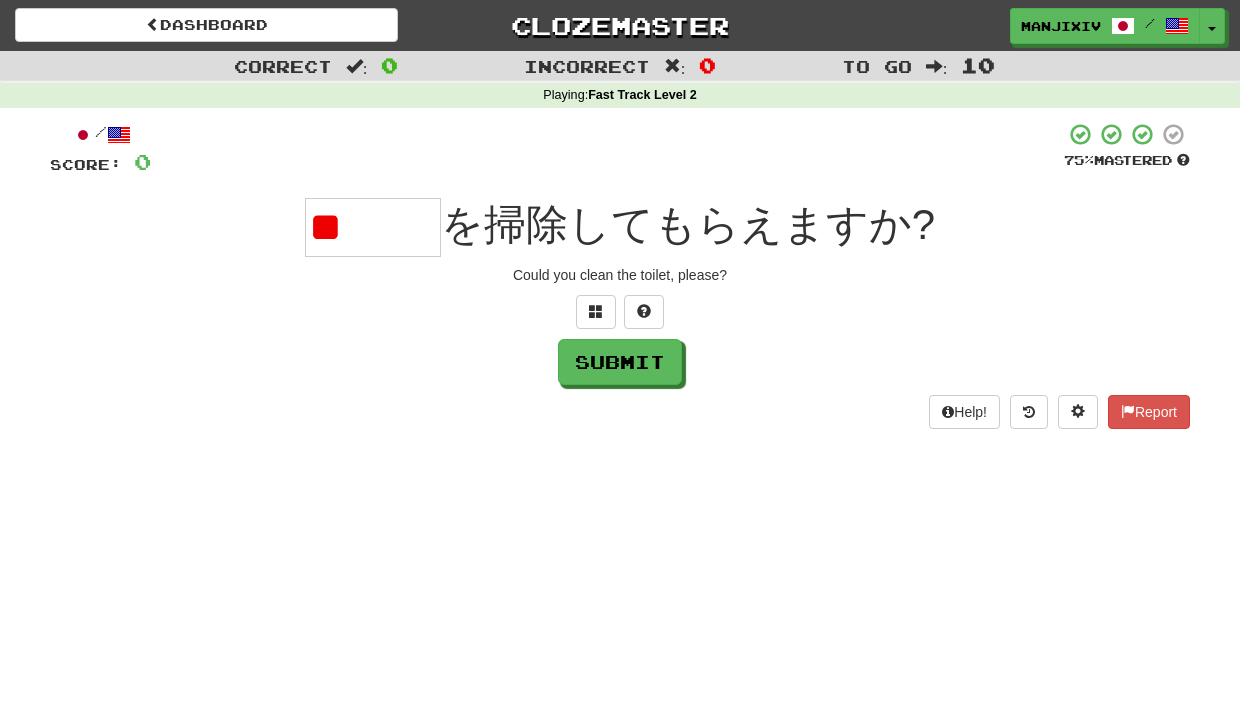 type on "*" 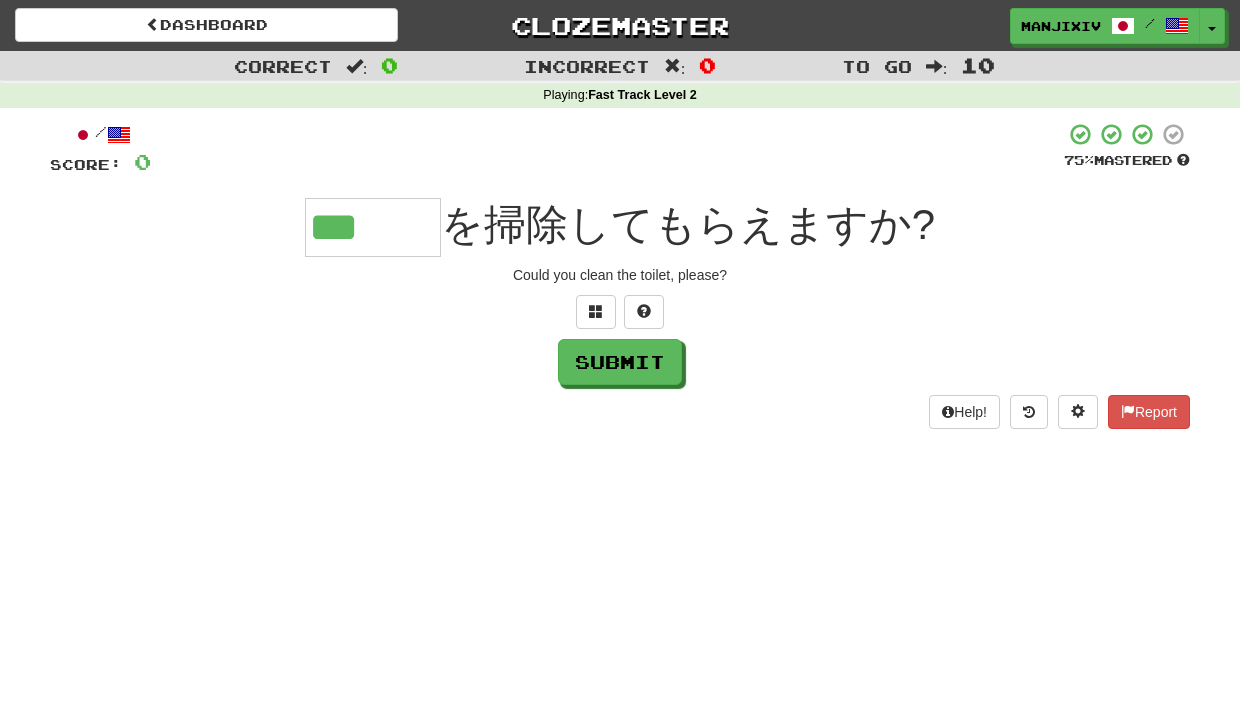 type on "***" 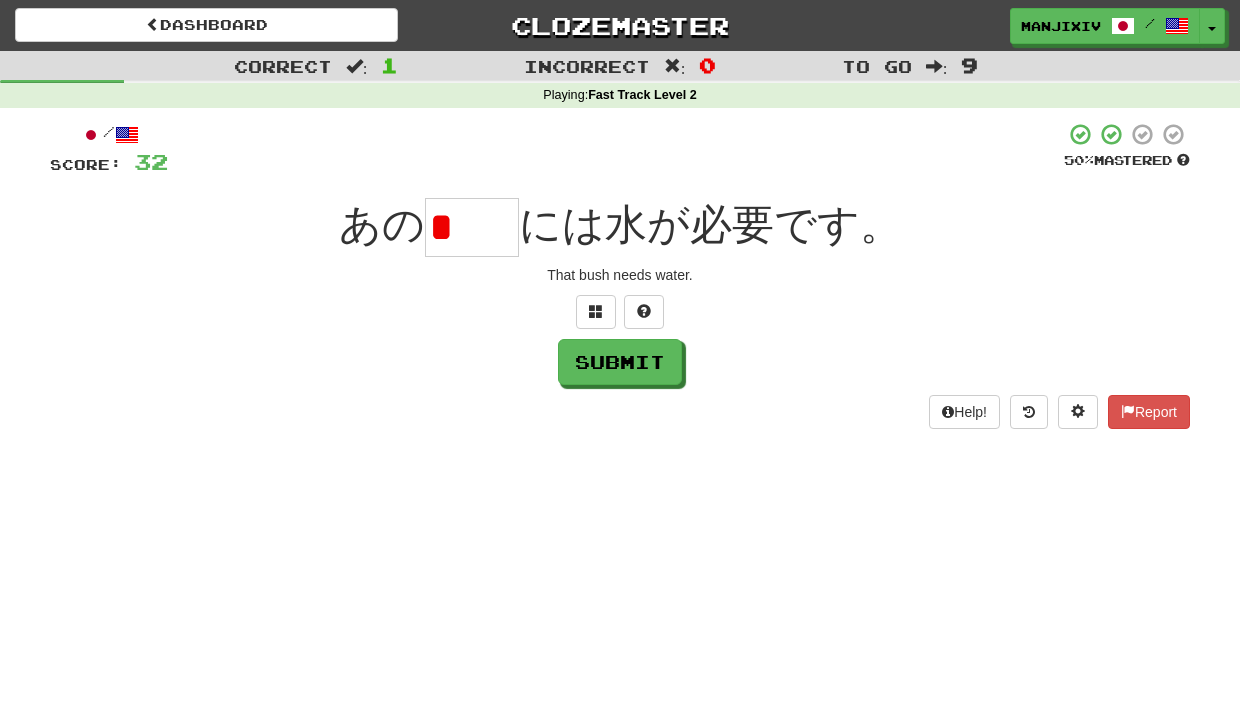 type on "*" 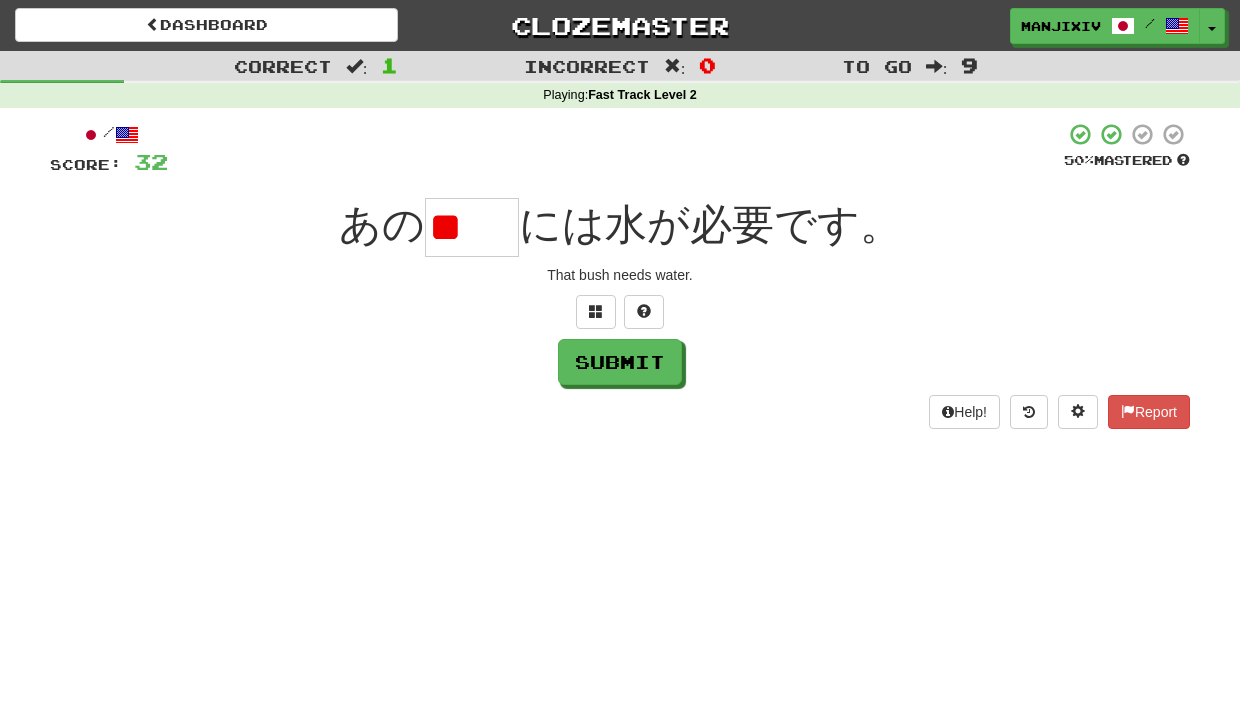 type on "*" 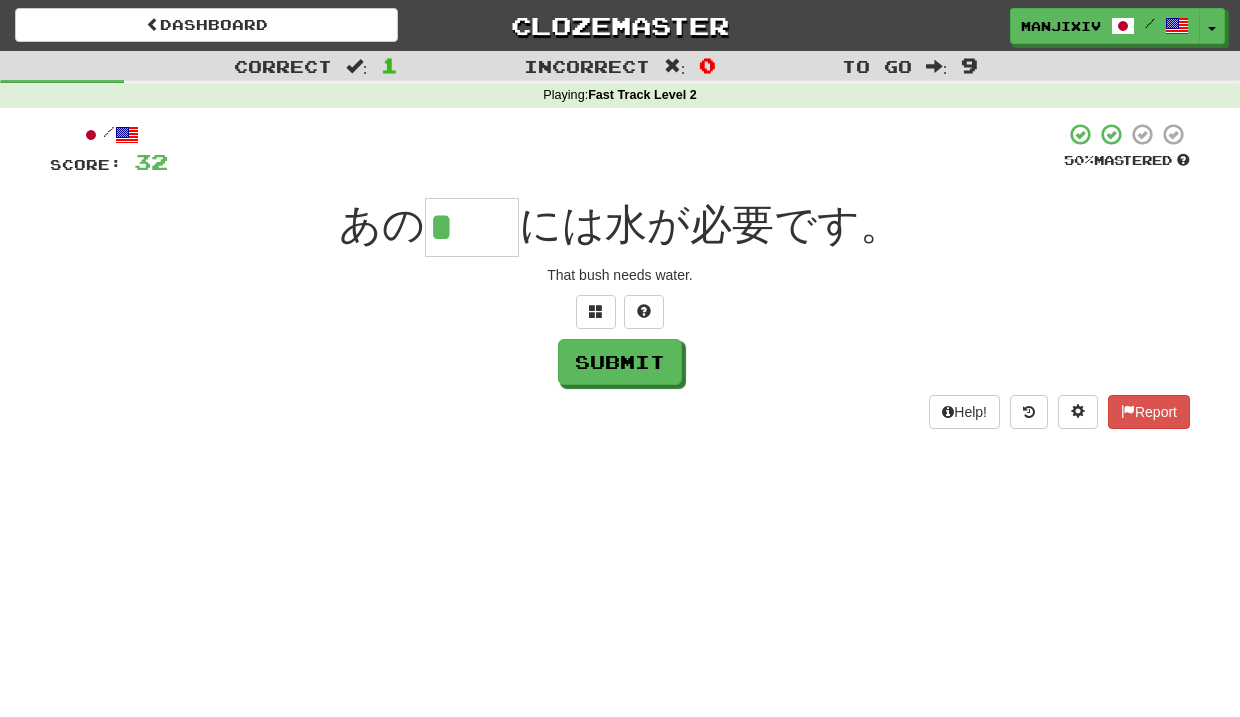 click on "Dashboard
Clozemaster
ManjiXIV
/
Toggle Dropdown
Dashboard
Leaderboard
Activity Feed
Notifications
Profile
Discussions
日本語
/
English
Streak:
258
Review:
2,604
Points Today: 0
Languages
Account
Logout
ManjiXIV
/
Toggle Dropdown
Dashboard
Leaderboard
Activity Feed
Notifications
Profile
Discussions
日本語
/
English
Streak:
258
Review:
2,604
Points Today: 0
Languages
Account
Logout
clozemaster
Correct   :   1 Incorrect   :   0 To go   :   9 Playing :  Fast Track Level 2  /  Score:   32 50 %  Mastered あの * には水が必要です。 That bush needs water. Submit  Help!  Report" at bounding box center [620, 358] 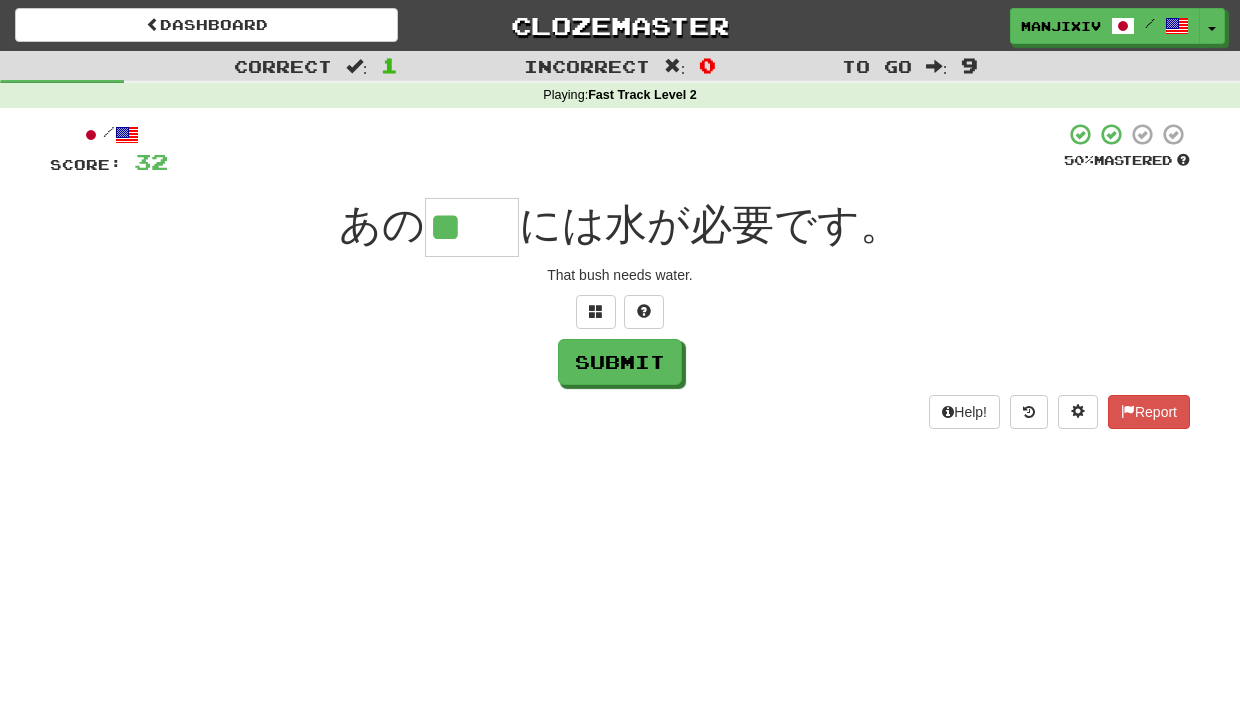 type on "**" 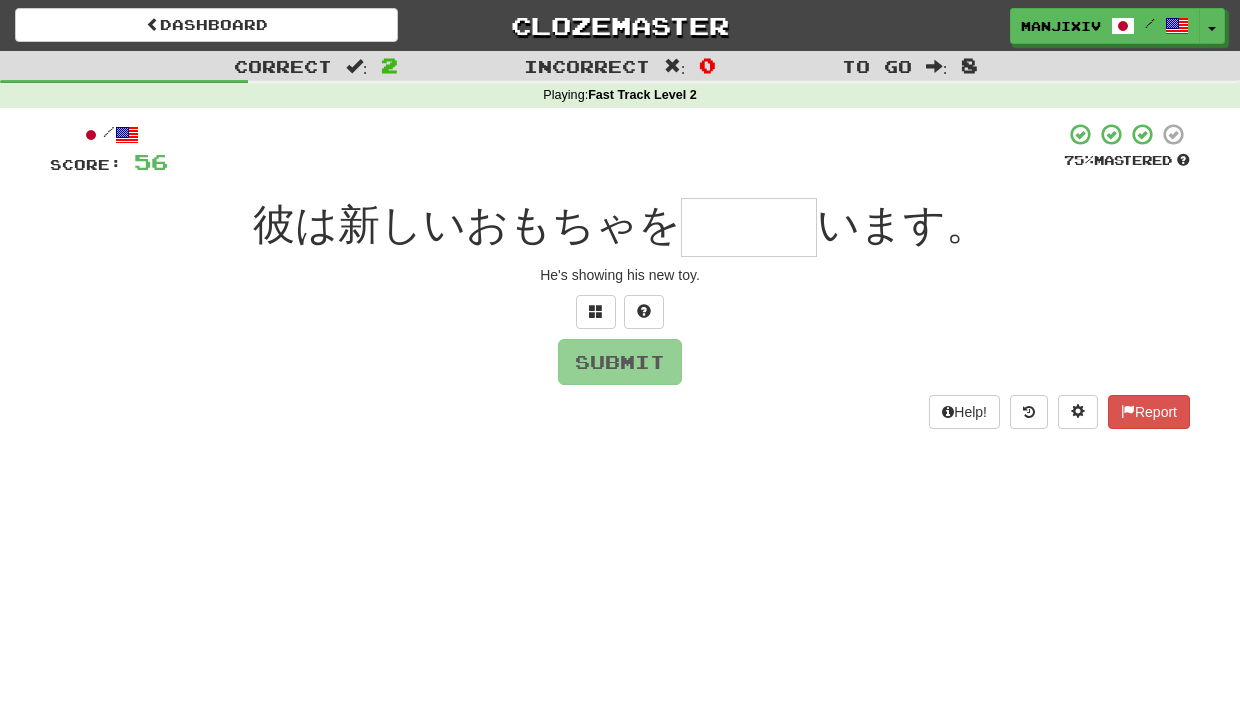click at bounding box center [749, 227] 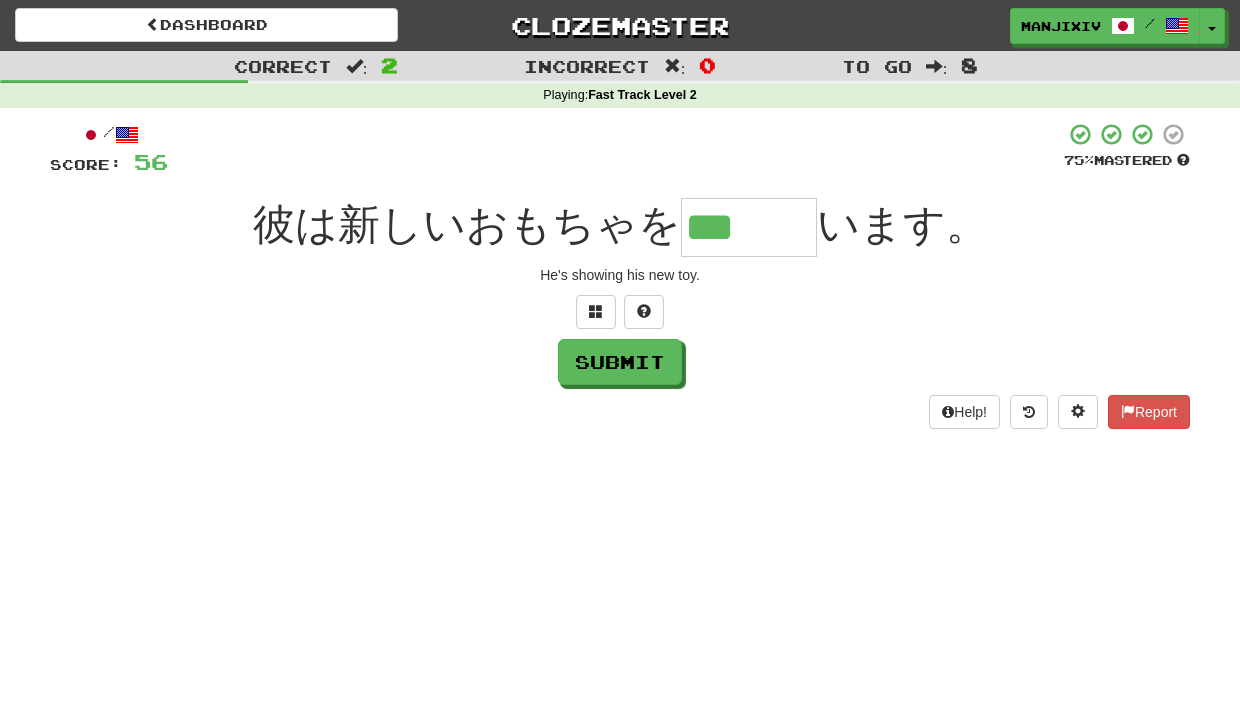 type on "***" 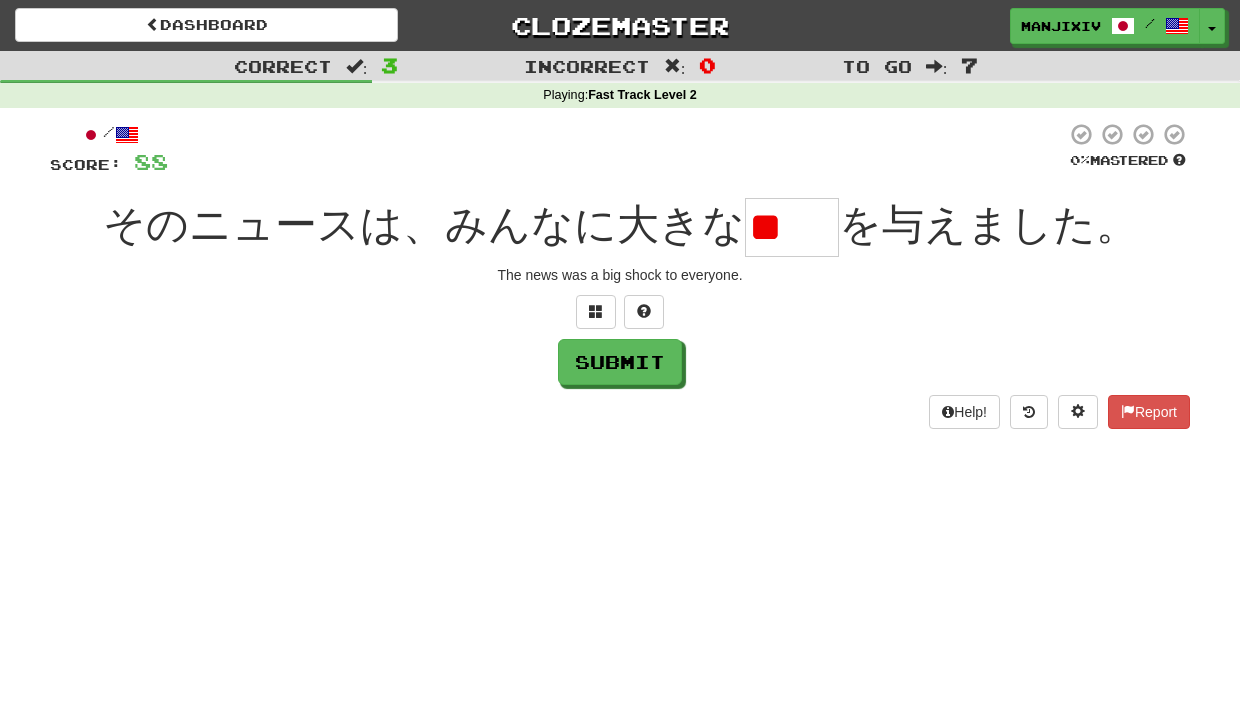 type on "*" 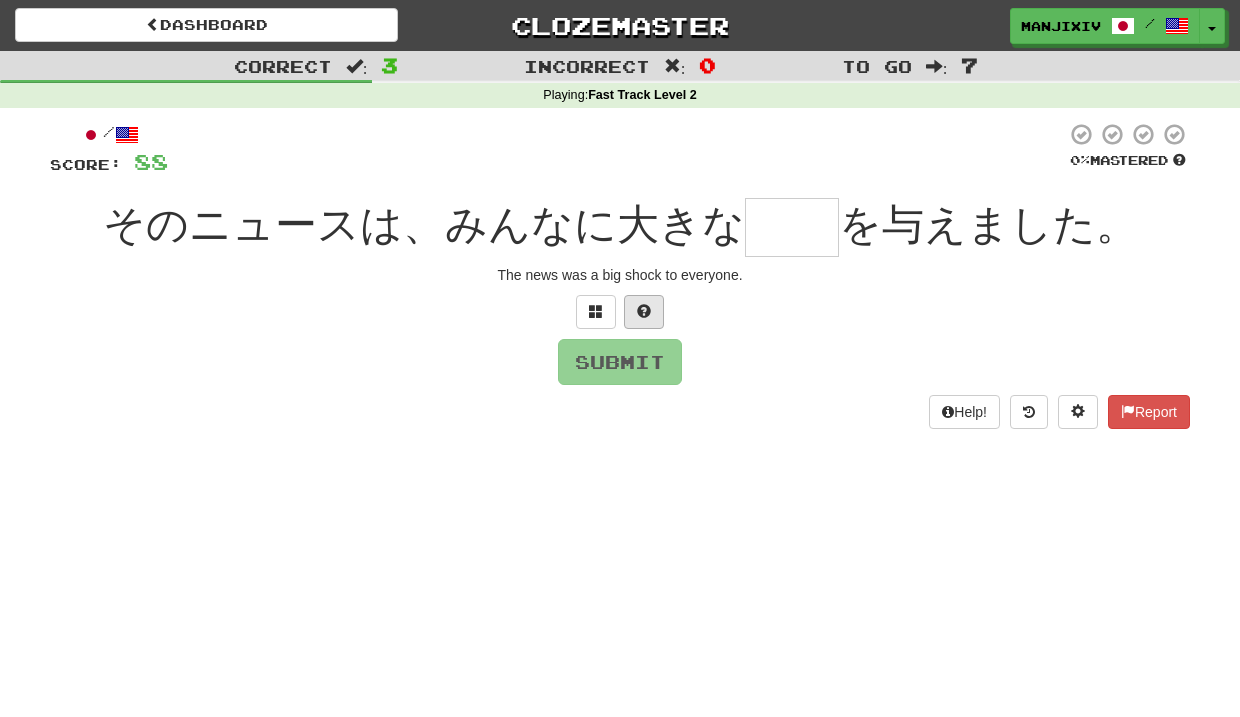click at bounding box center [644, 312] 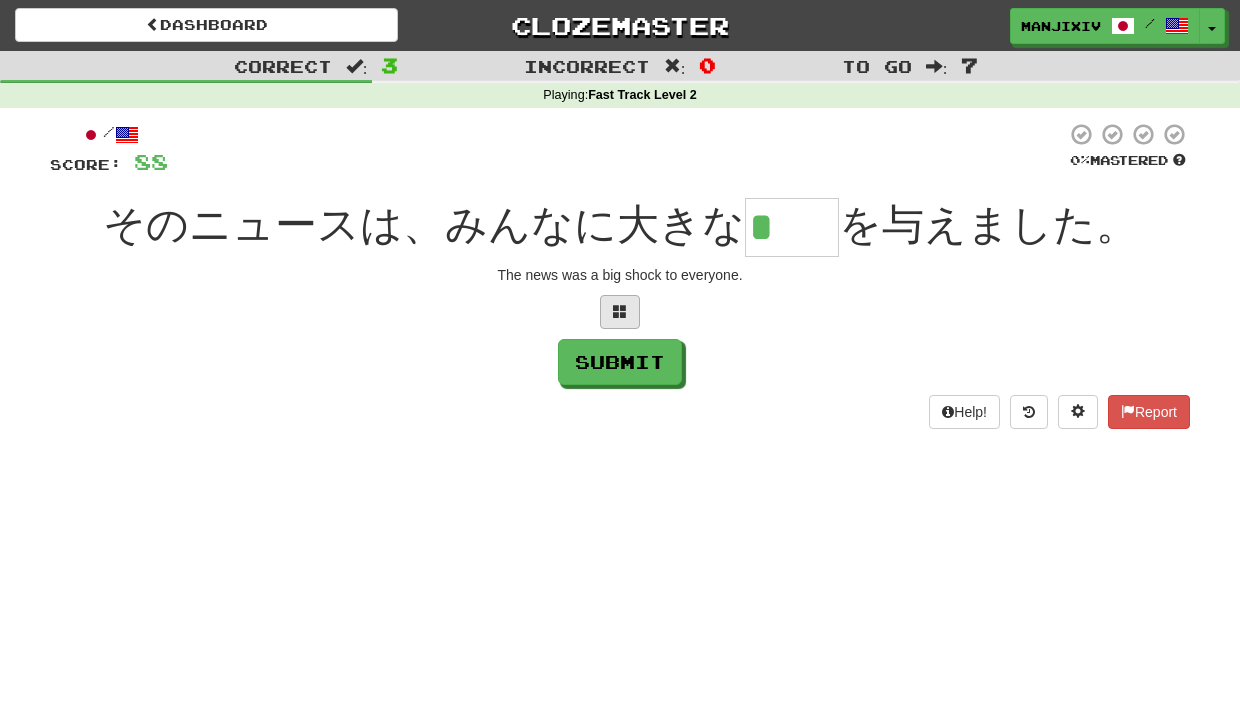 click at bounding box center (620, 312) 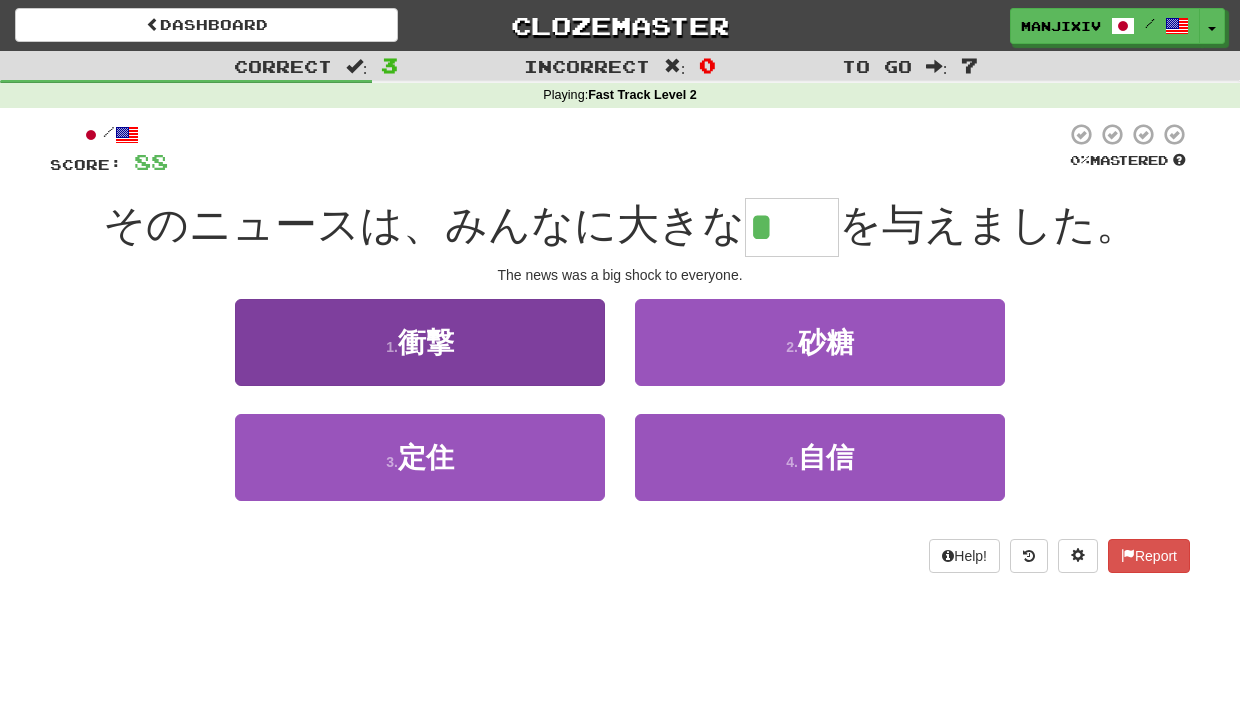 click on "1 .  衝撃" at bounding box center (420, 342) 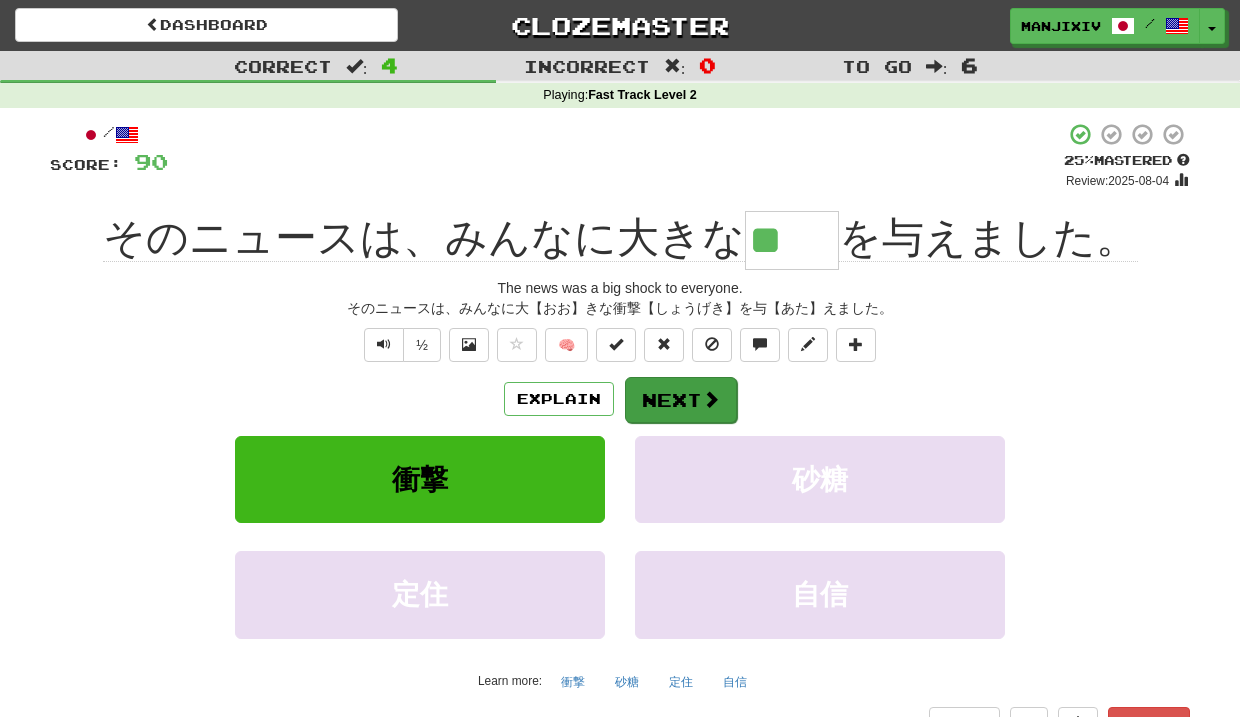 click on "Next" at bounding box center [681, 400] 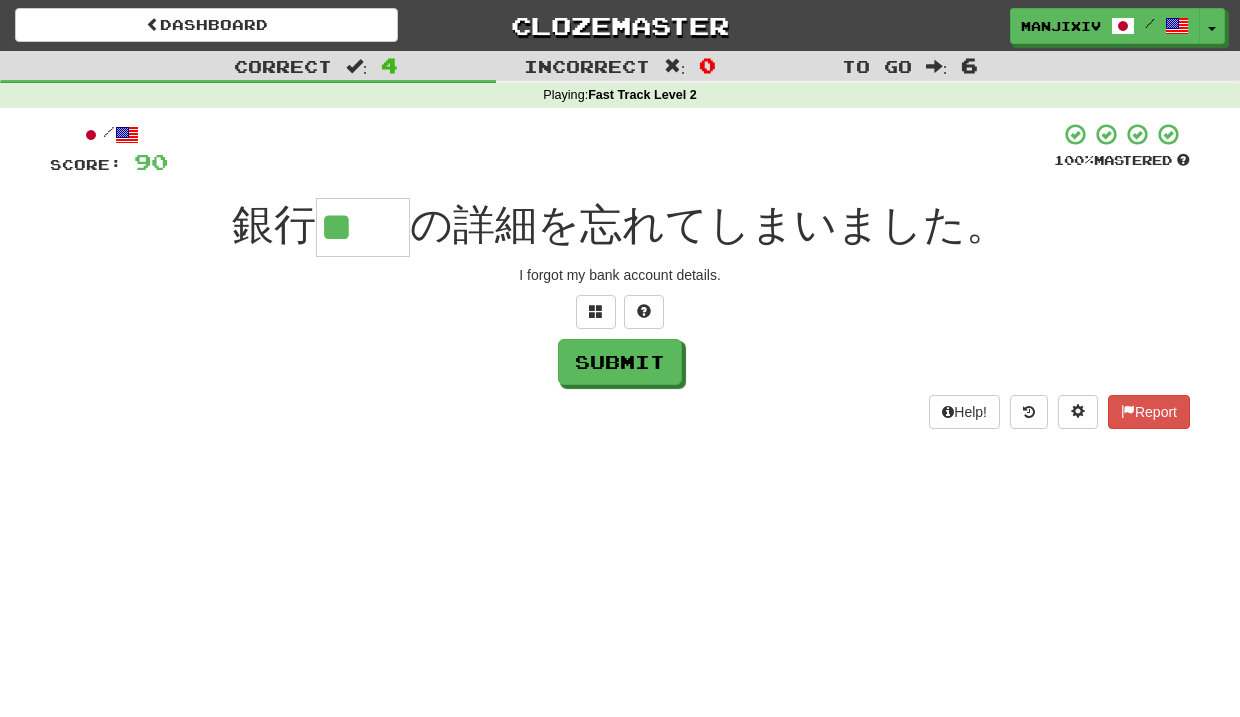 type on "**" 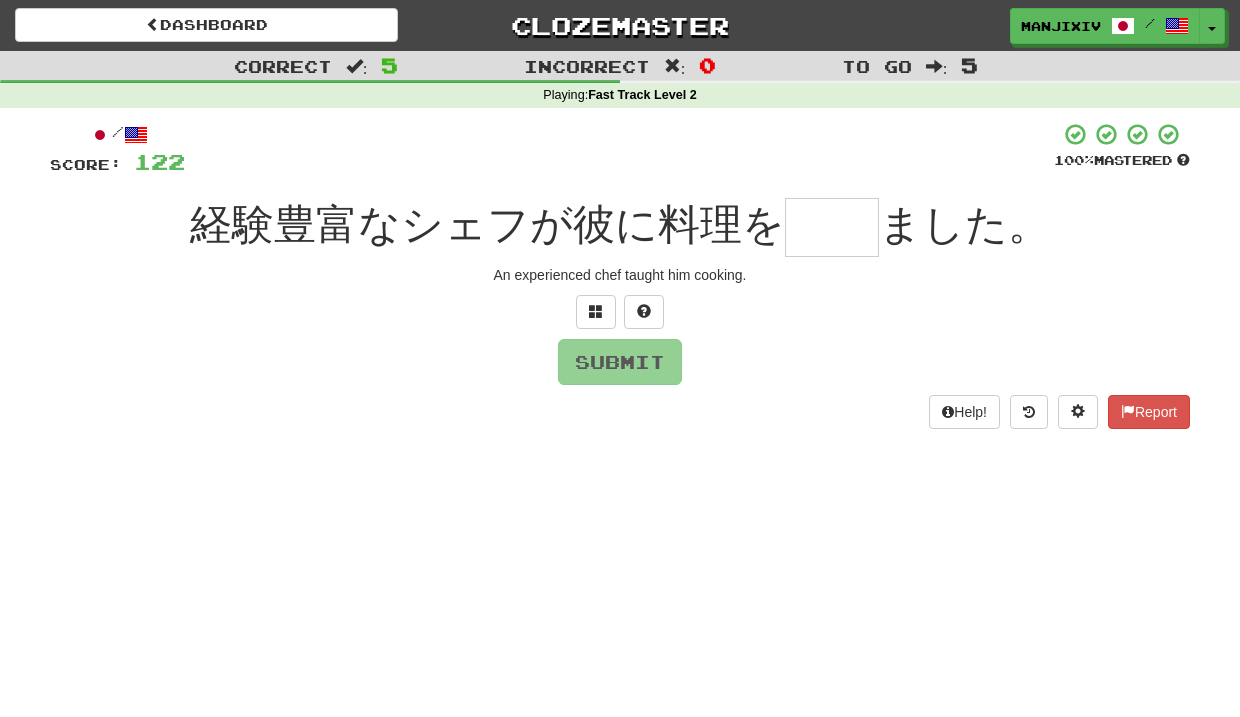 click on "An experienced chef taught him cooking." at bounding box center (620, 275) 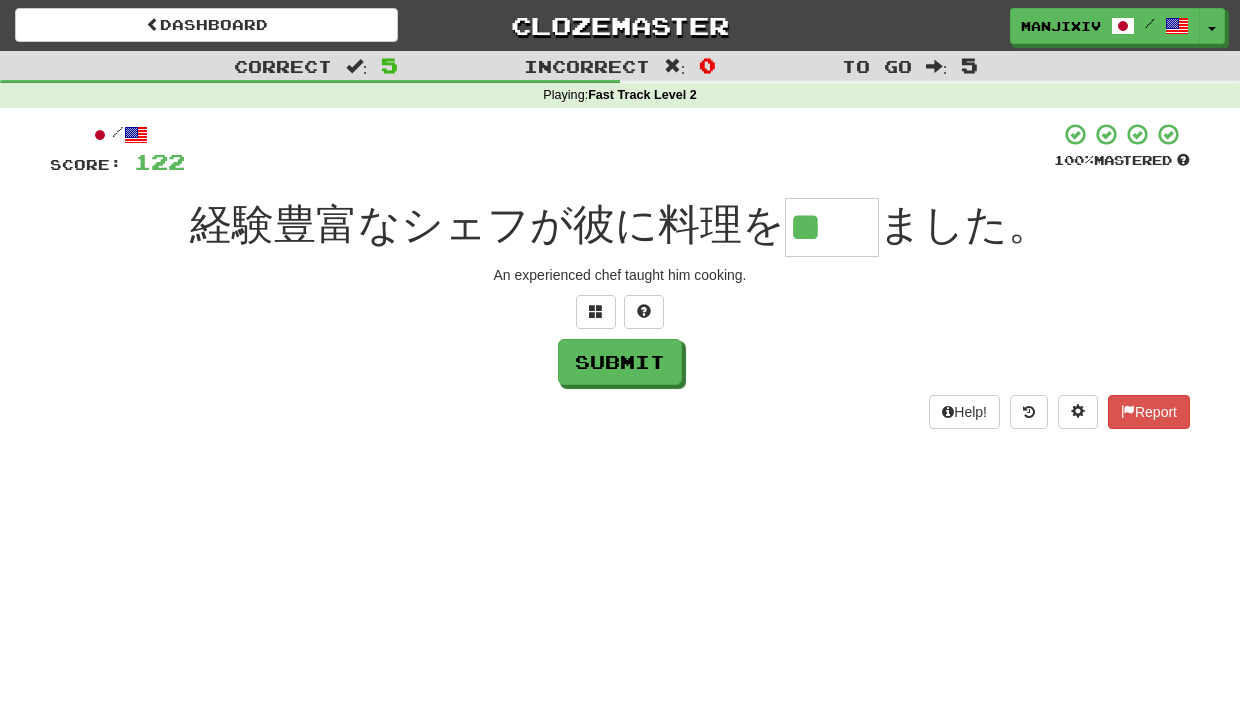 type on "**" 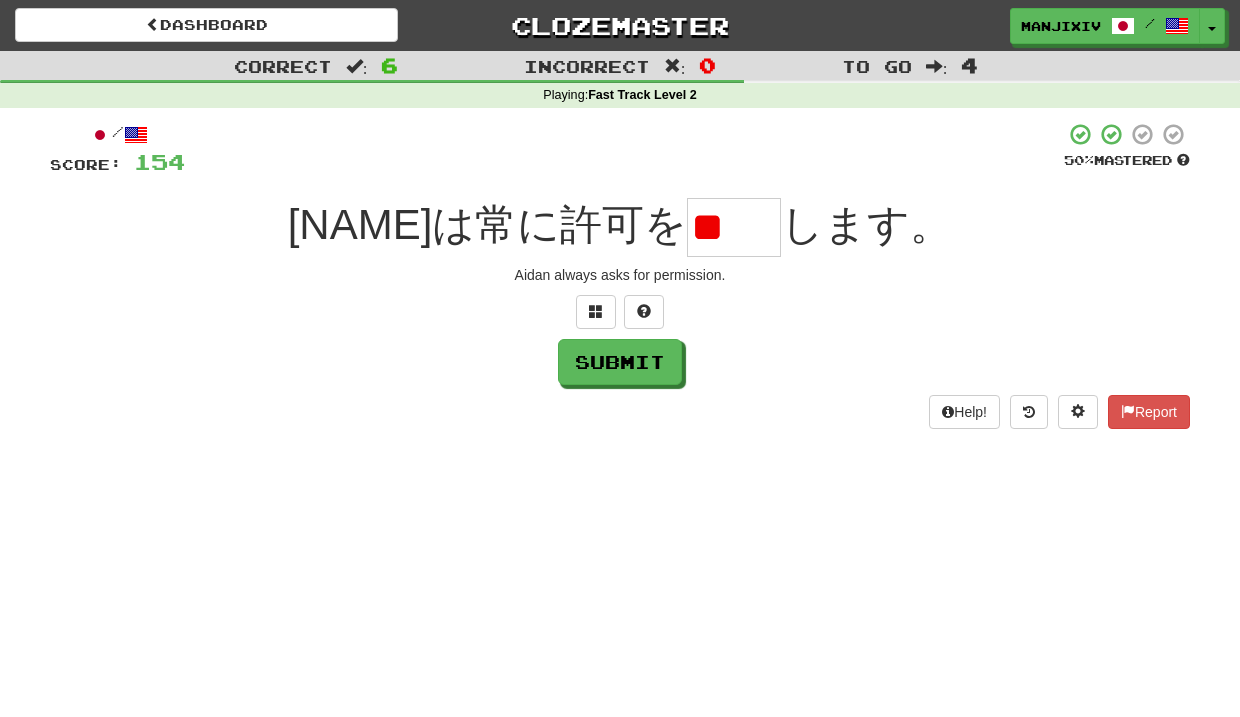 type on "*" 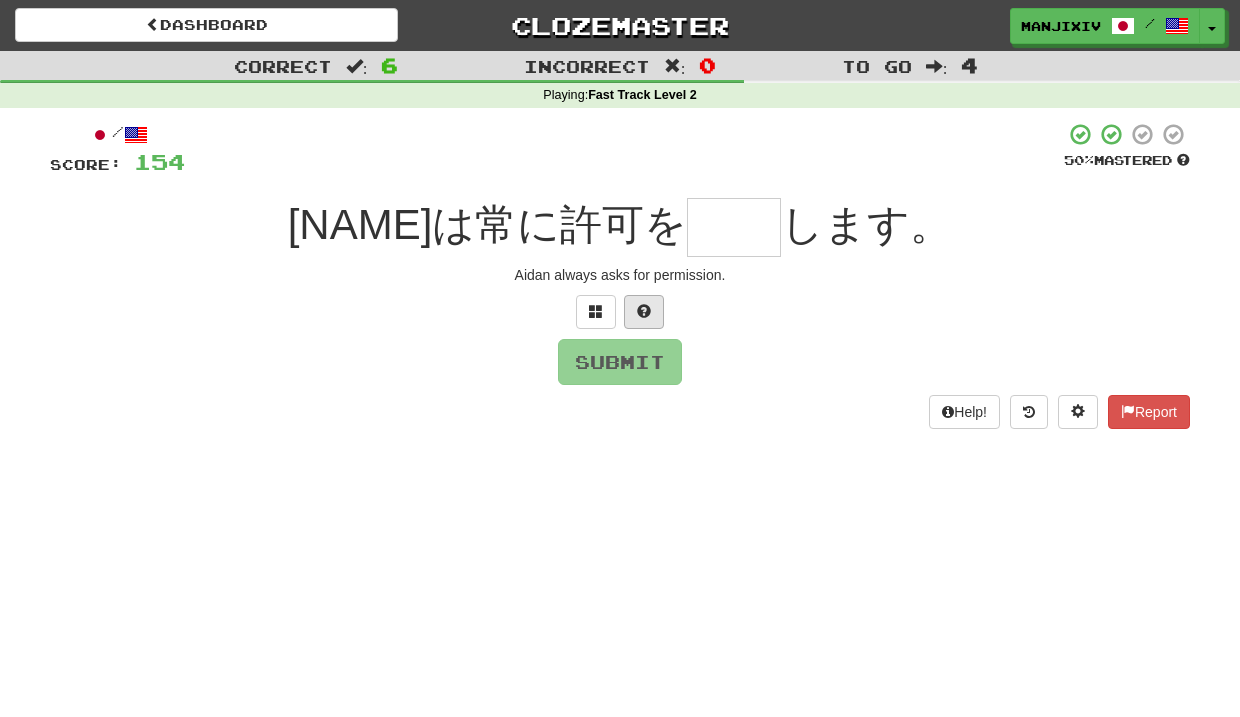 click at bounding box center (644, 311) 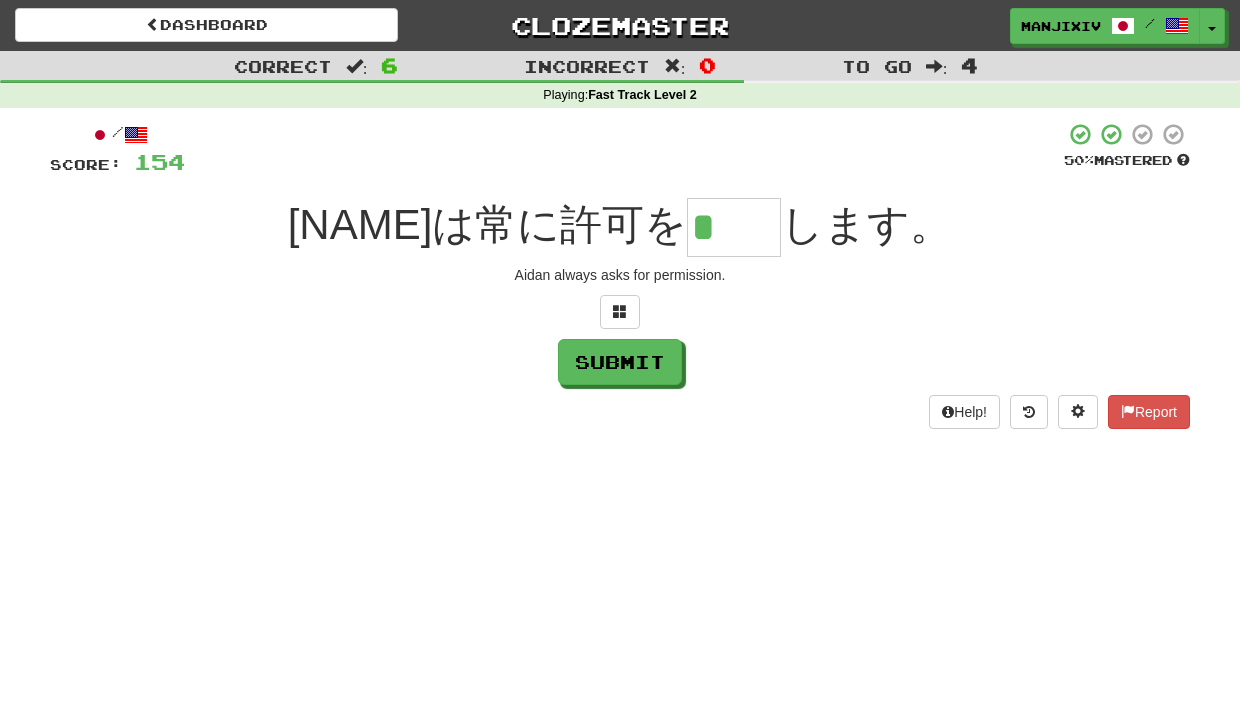 click on "*" at bounding box center [734, 227] 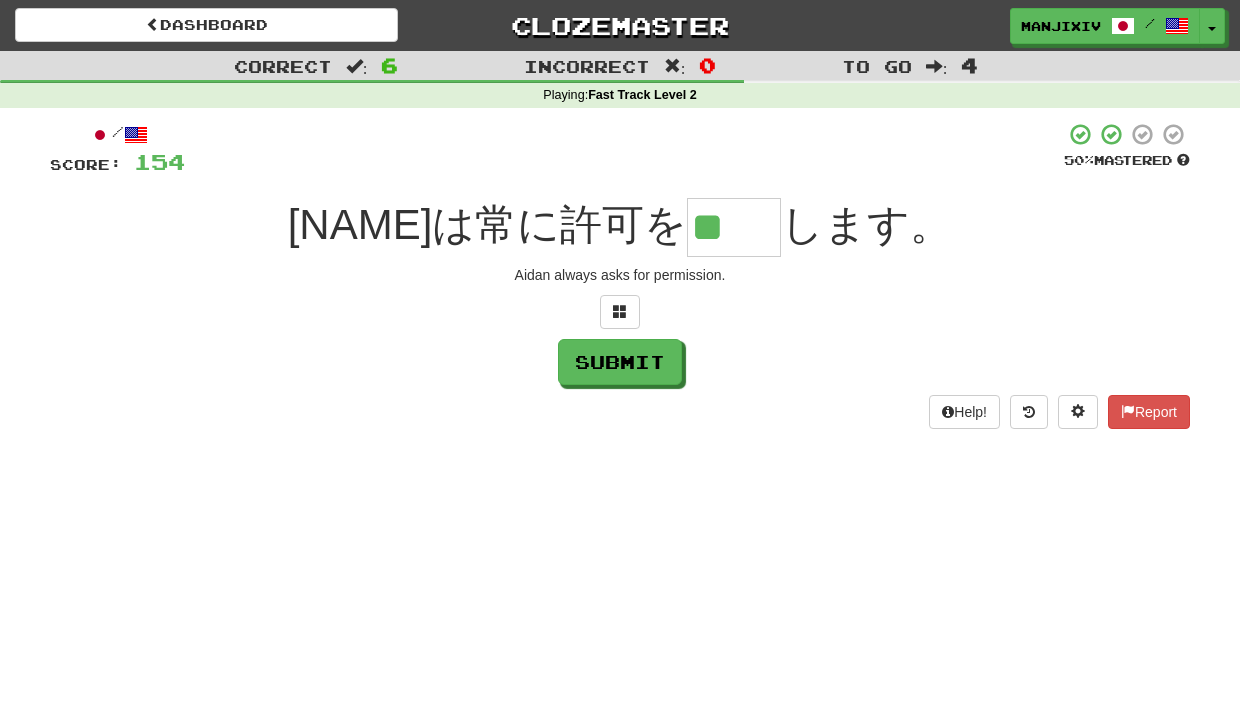 type on "**" 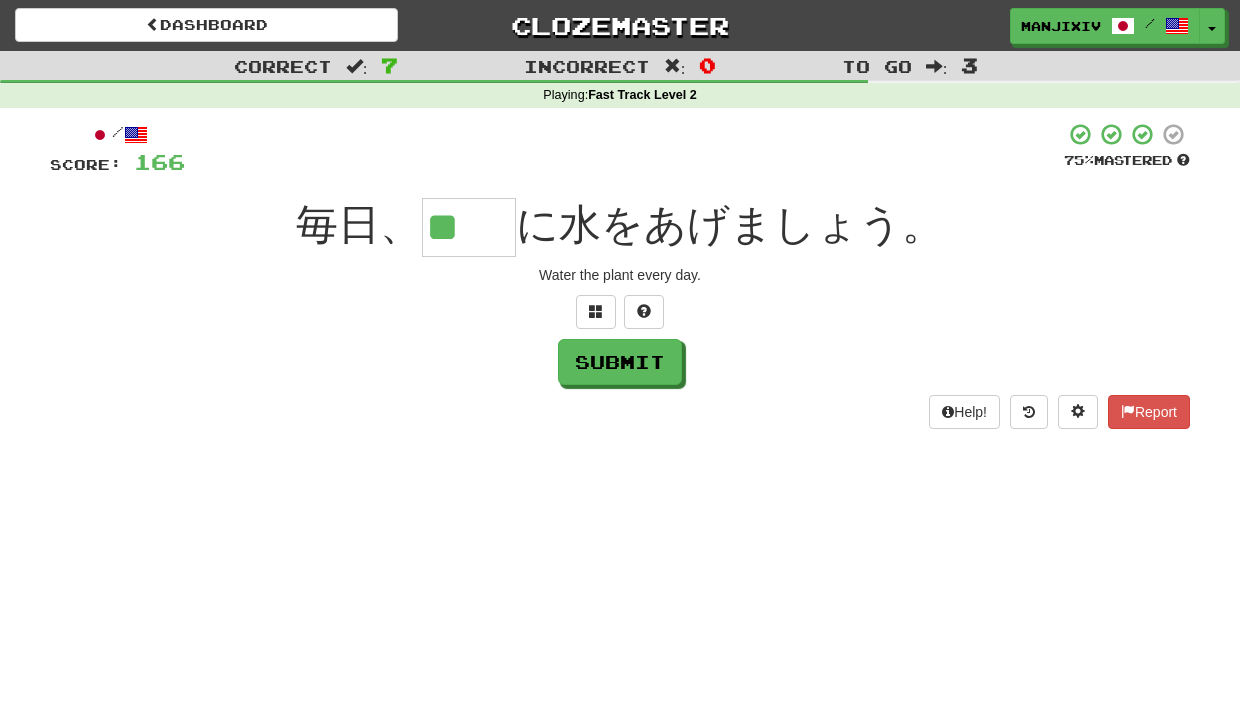 type on "**" 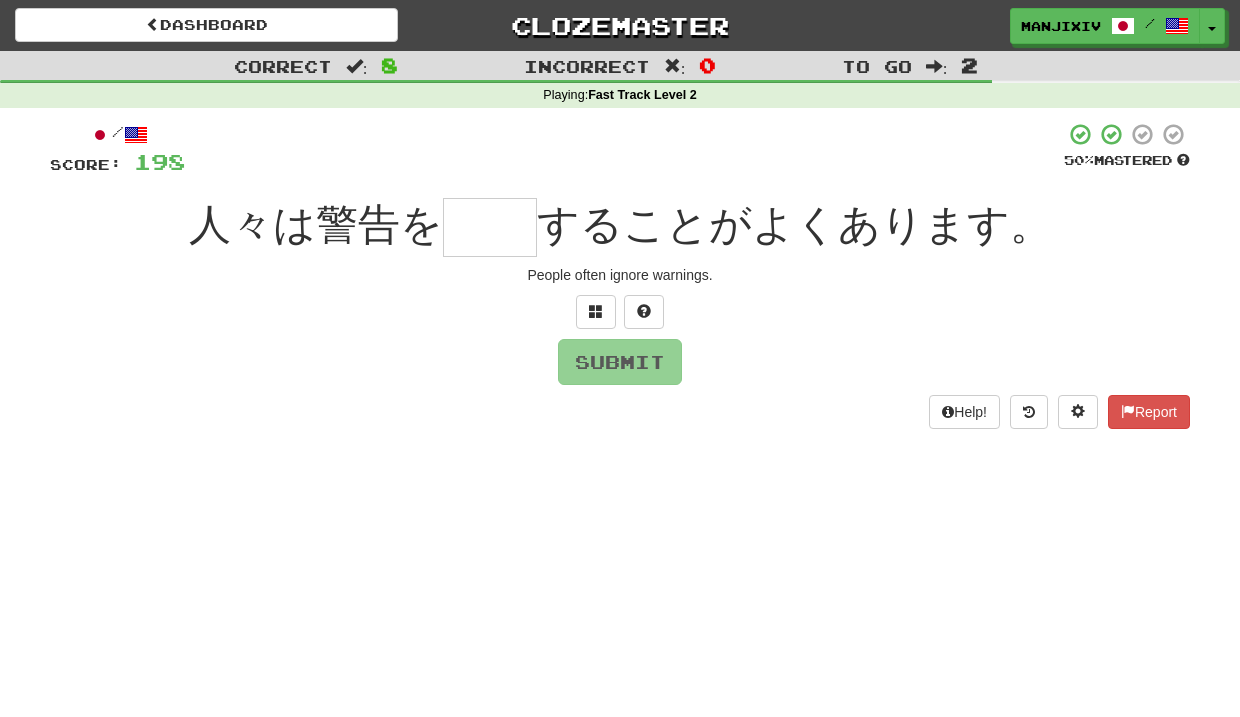 click at bounding box center (490, 227) 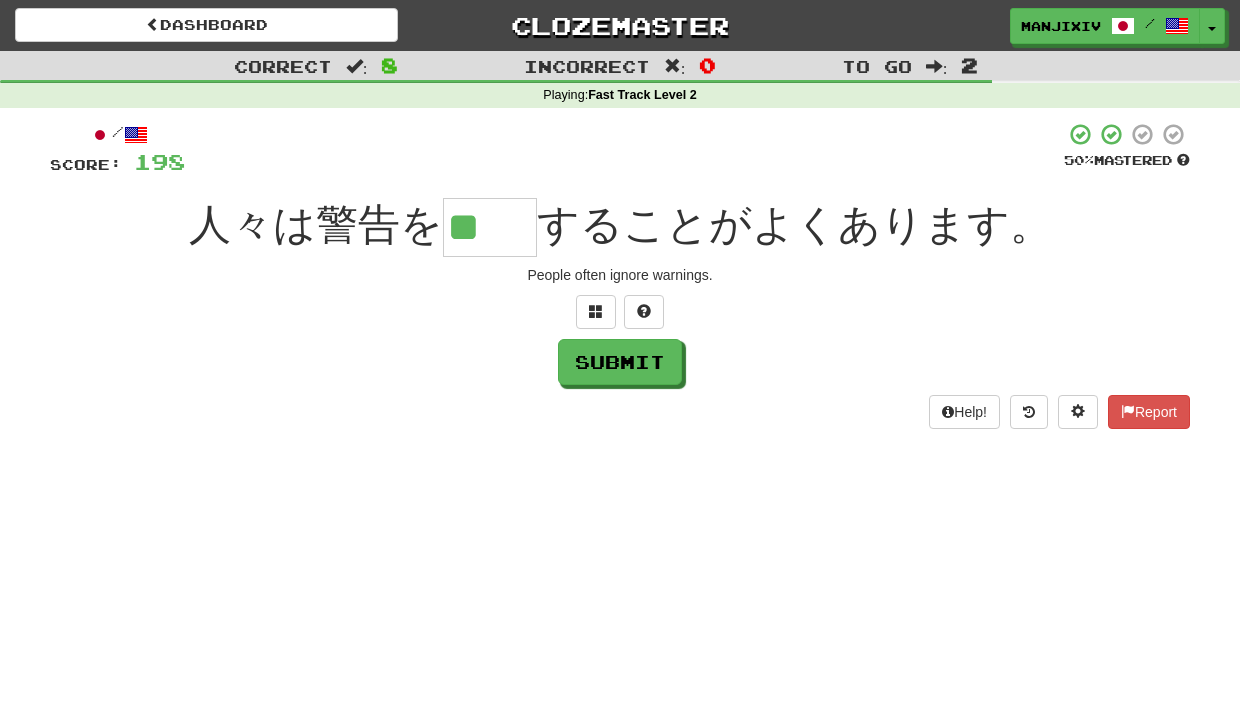 type on "**" 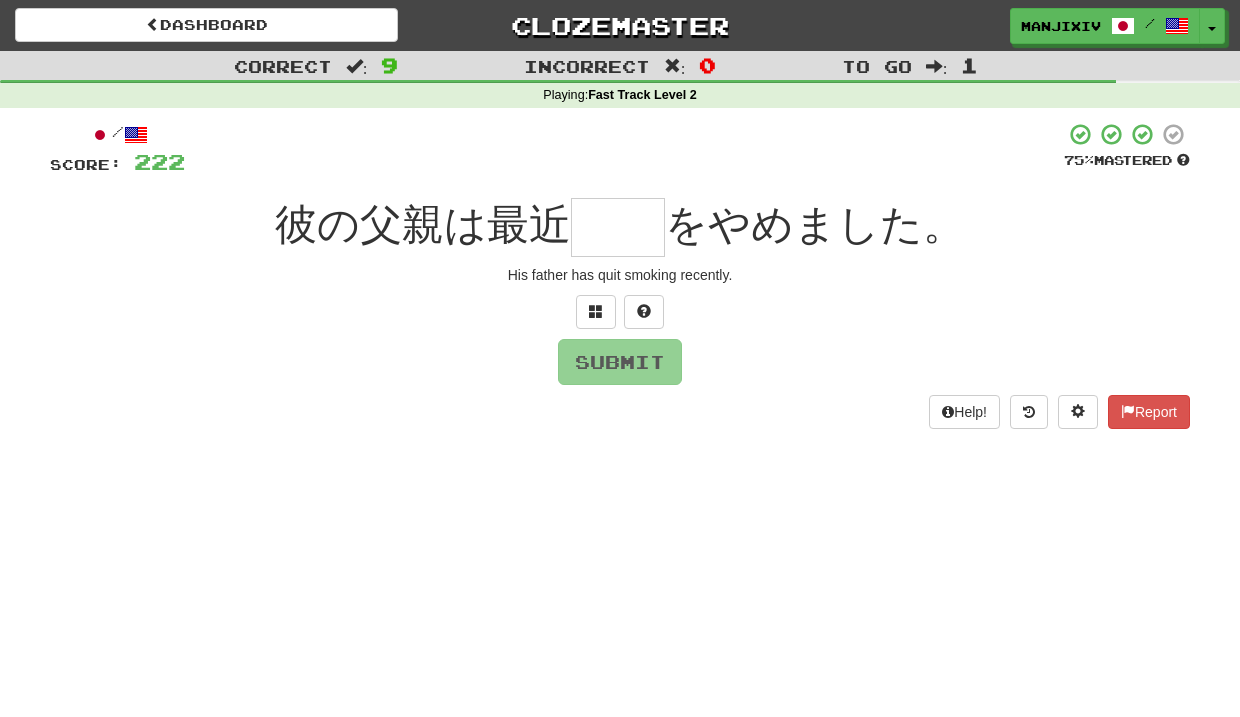click at bounding box center (618, 227) 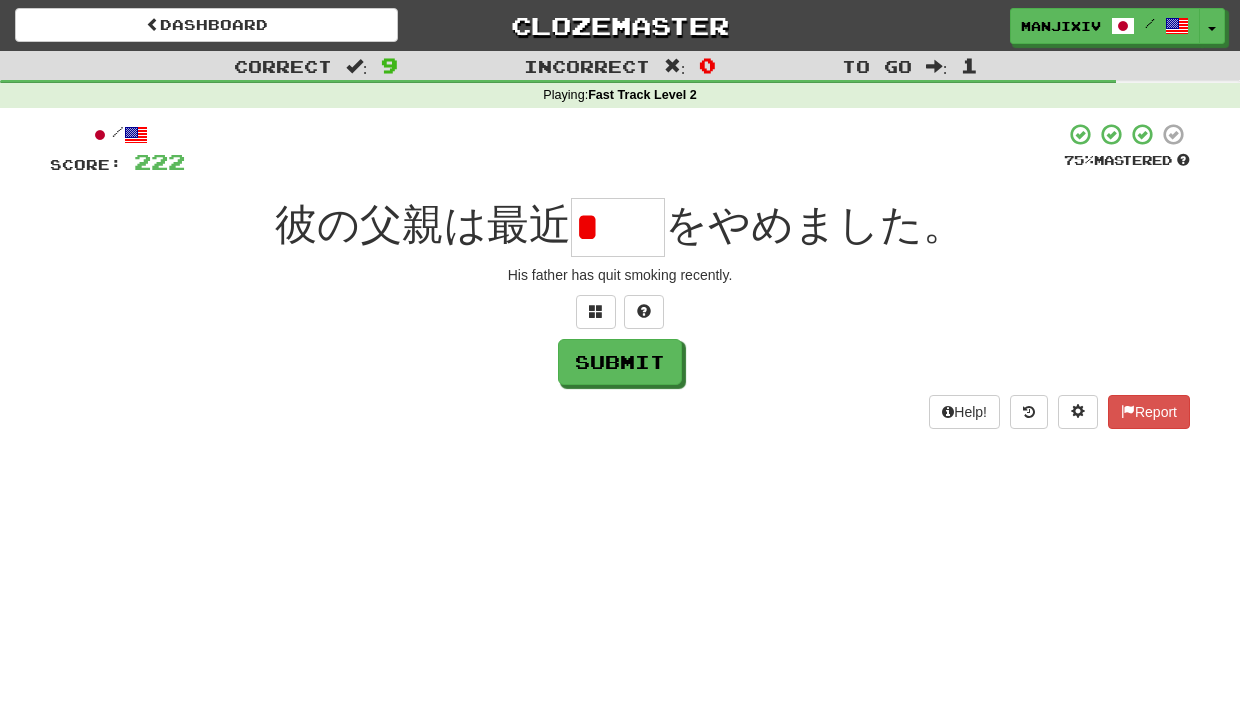 type on "*" 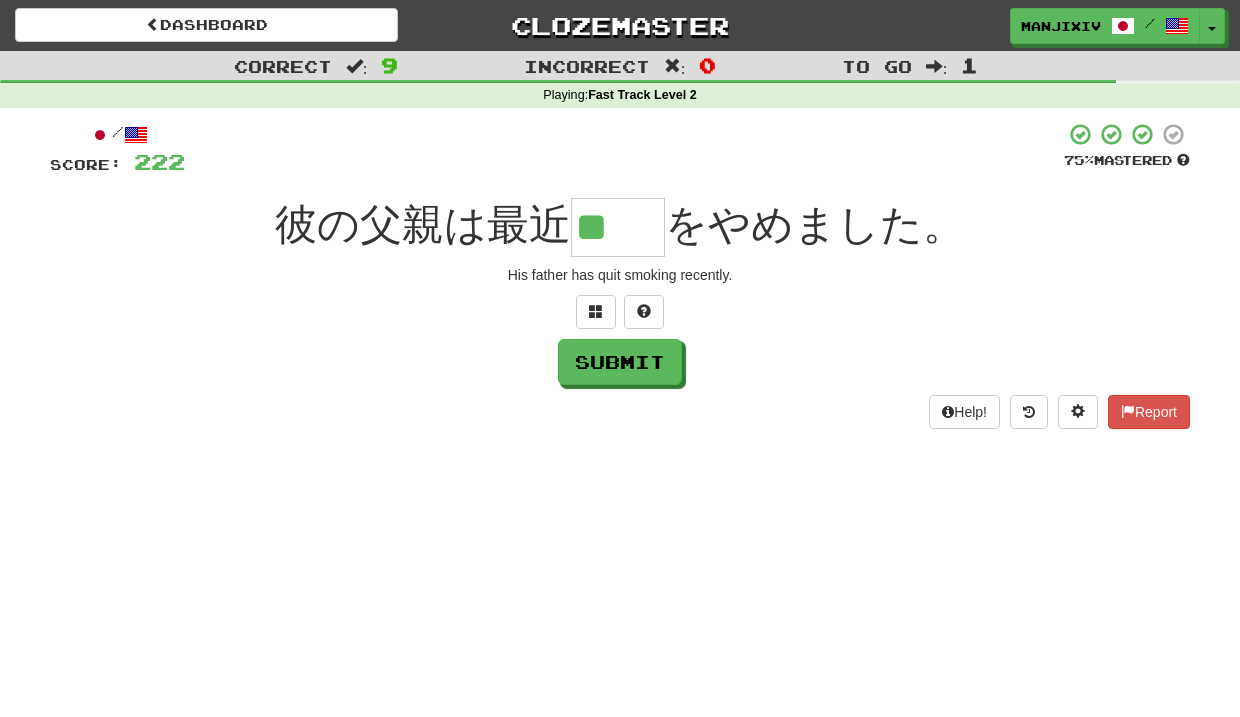 type on "**" 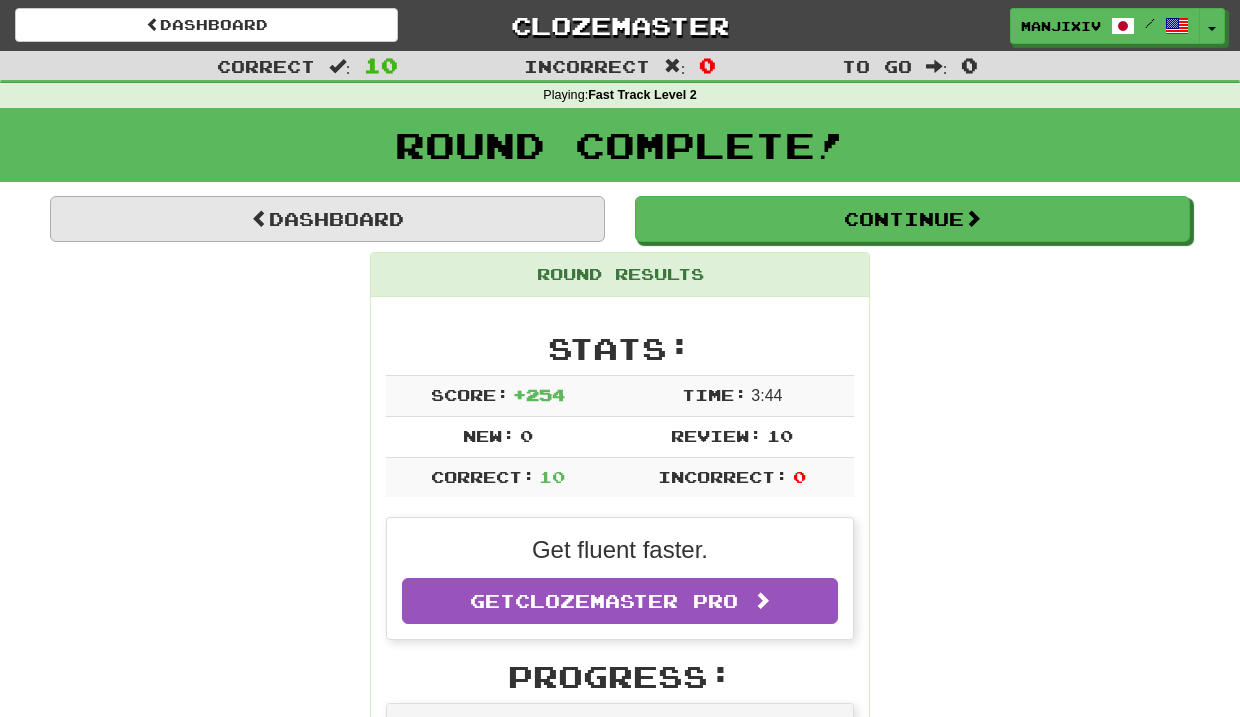 click on "Dashboard" at bounding box center (327, 219) 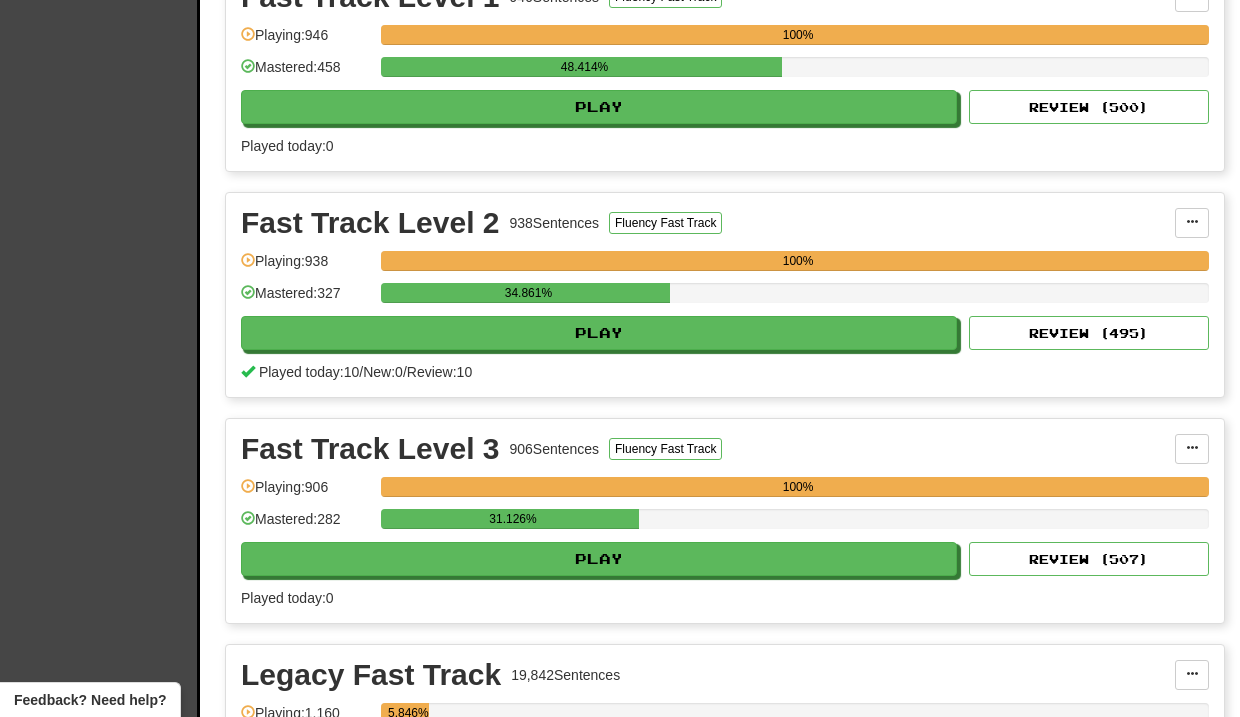 scroll, scrollTop: 518, scrollLeft: 0, axis: vertical 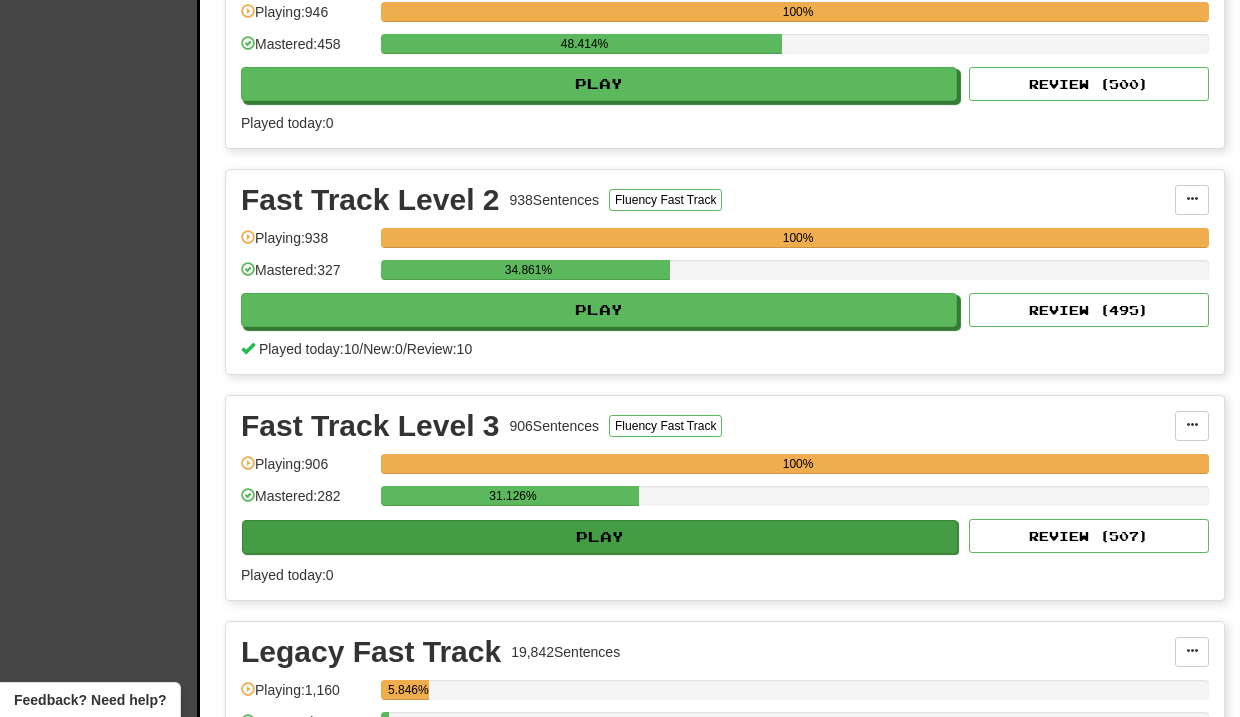 click on "Play" at bounding box center (600, 537) 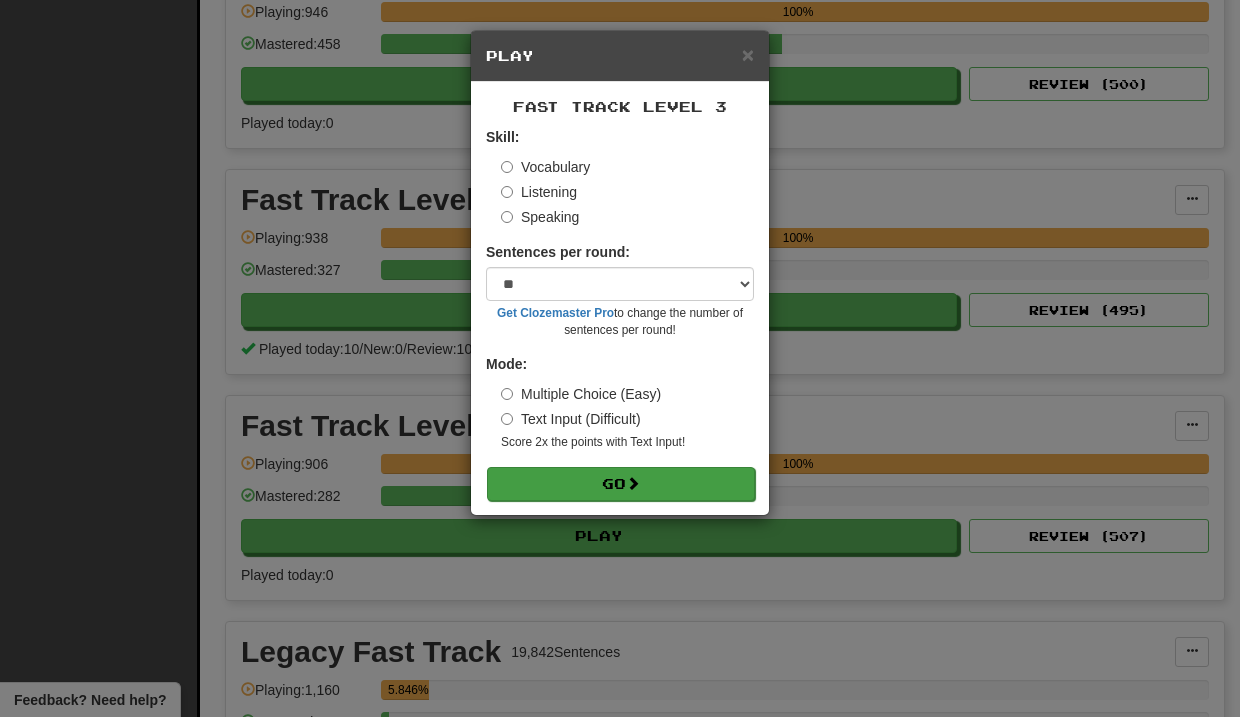 click on "Go" at bounding box center (621, 484) 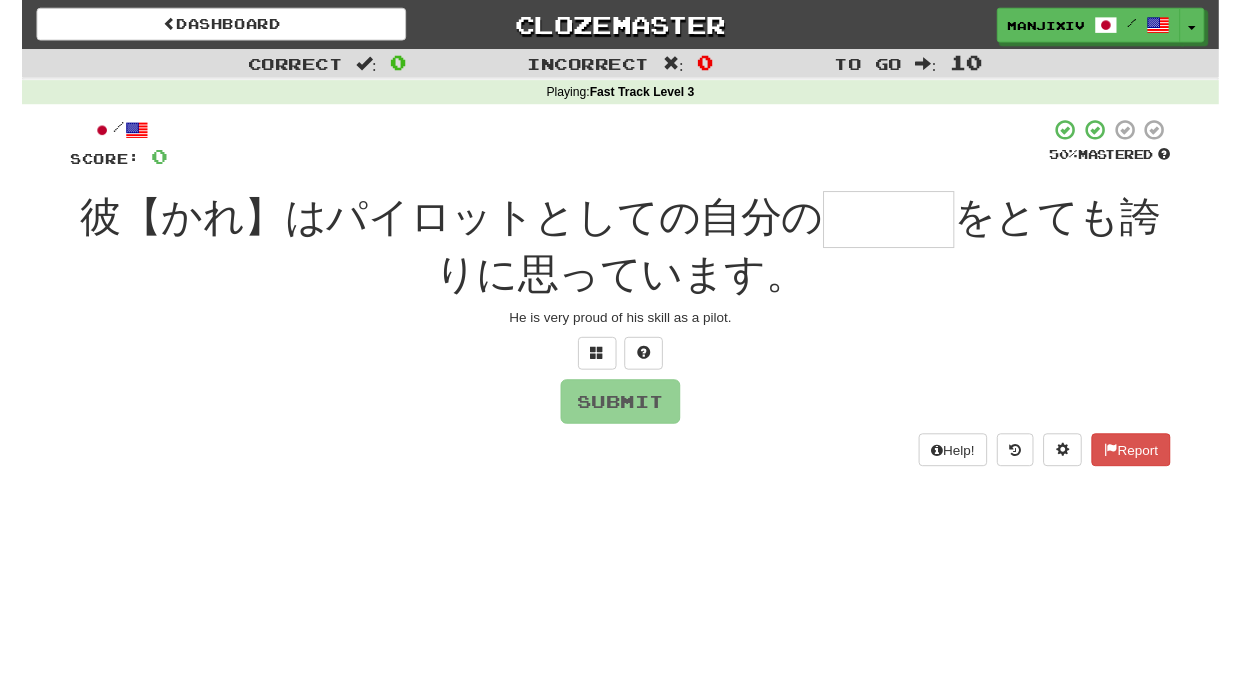 scroll, scrollTop: 0, scrollLeft: 0, axis: both 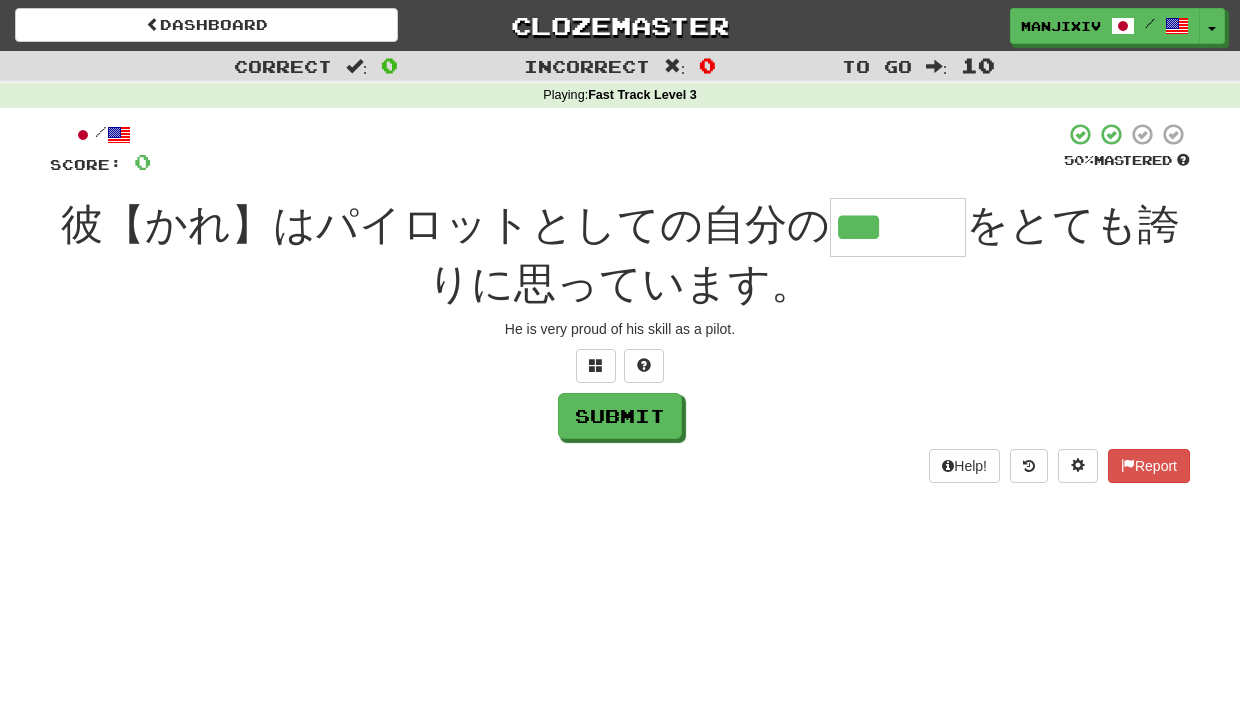 type on "***" 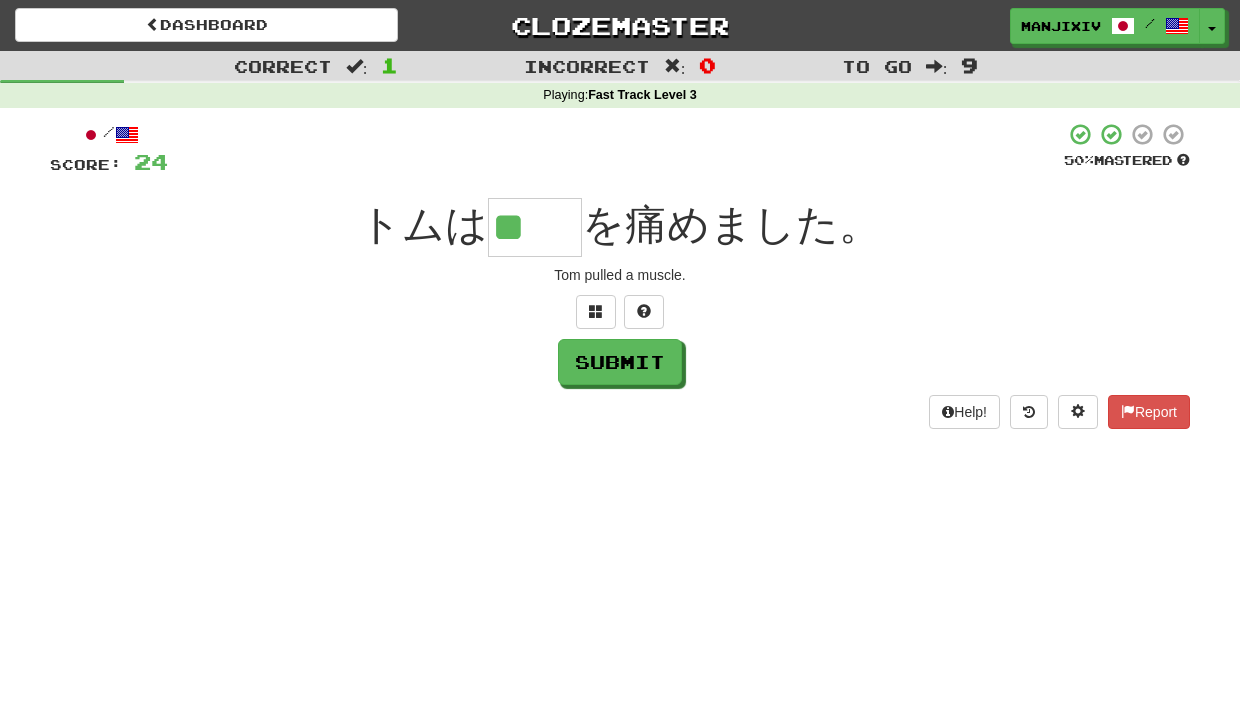type on "**" 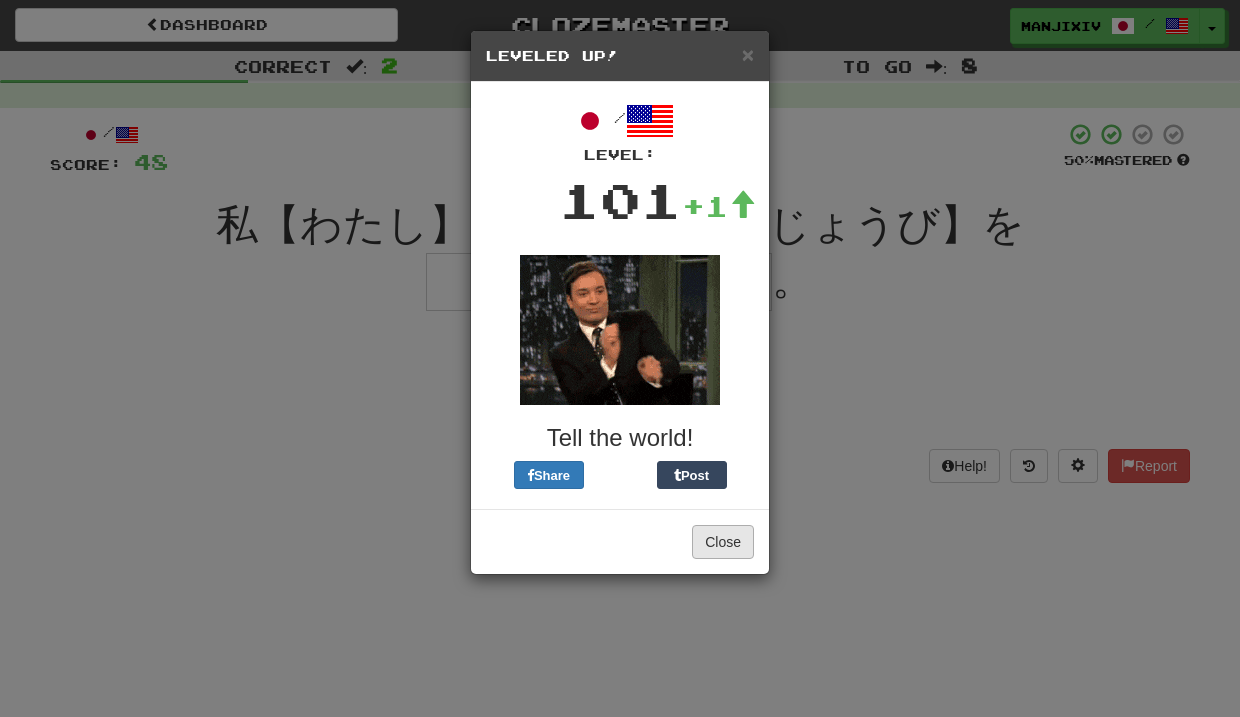 click on "Close" at bounding box center (723, 542) 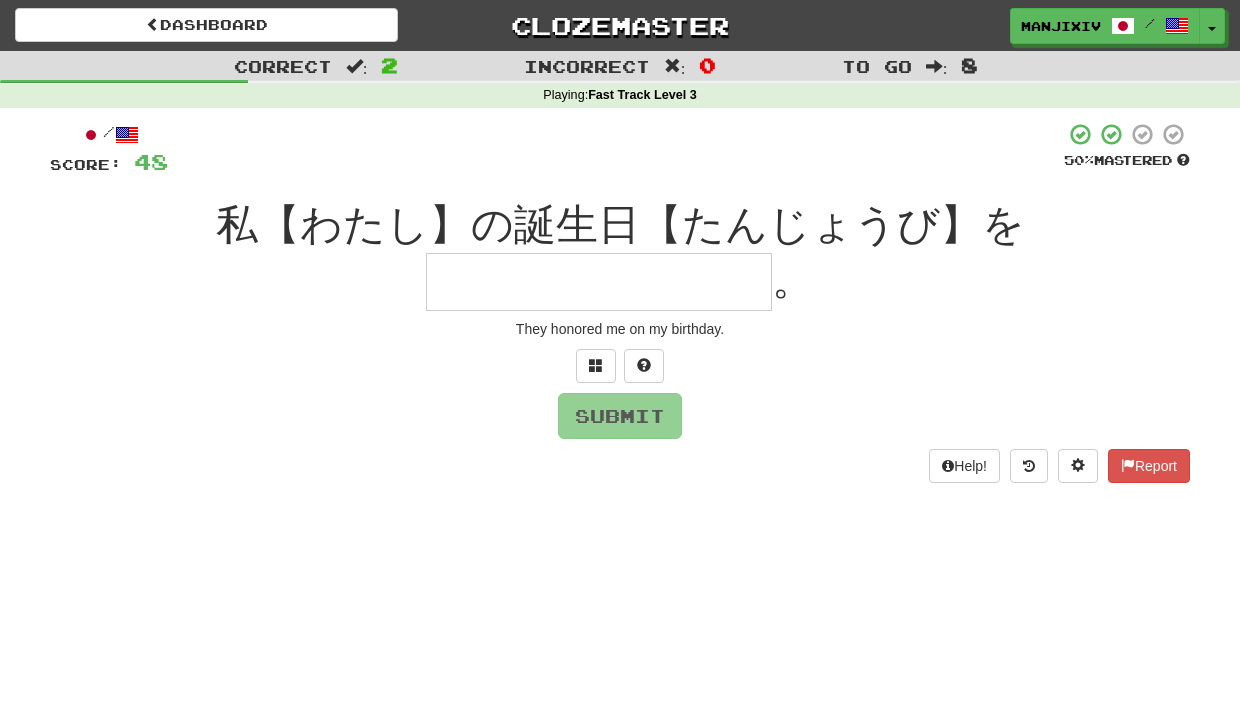 click at bounding box center [599, 282] 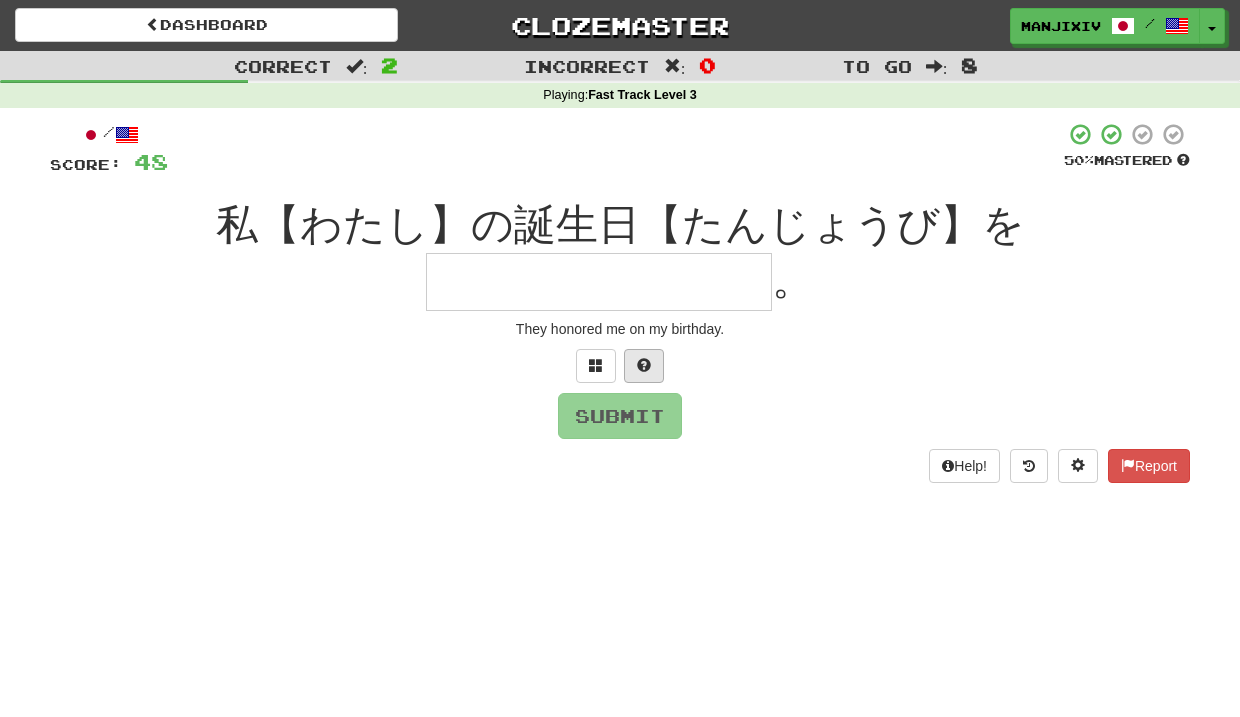 click at bounding box center (644, 365) 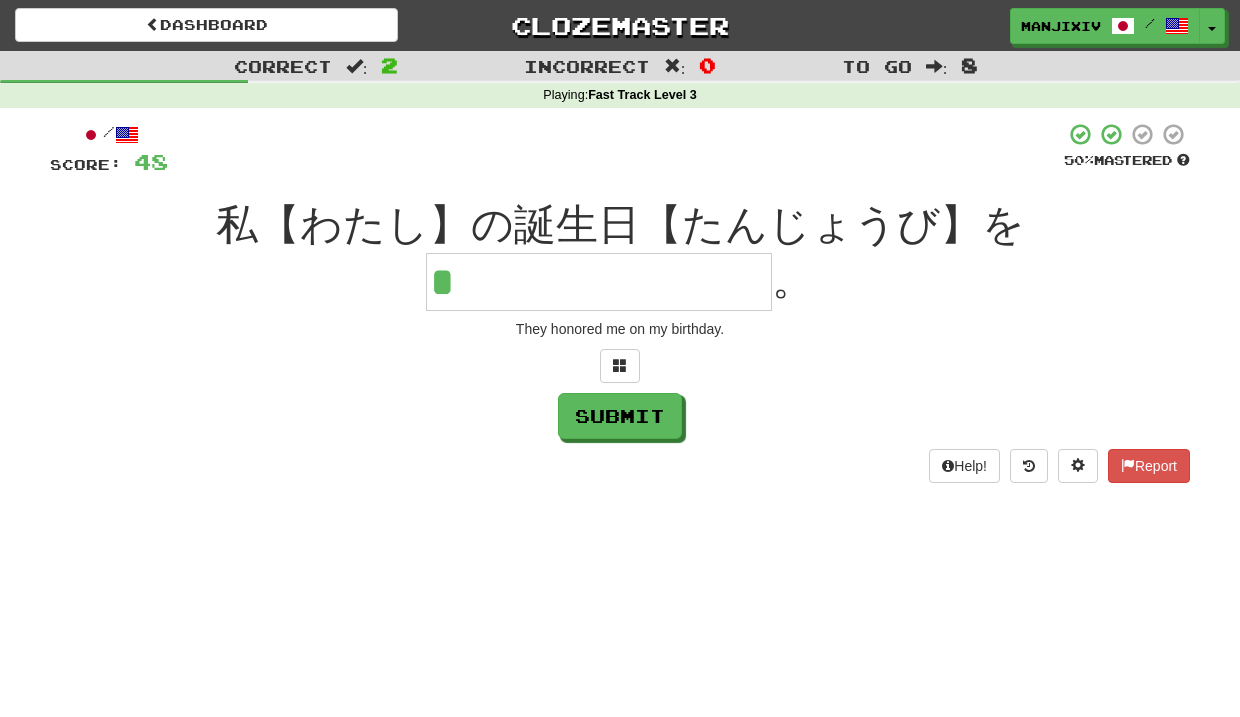 click on "*" at bounding box center (599, 282) 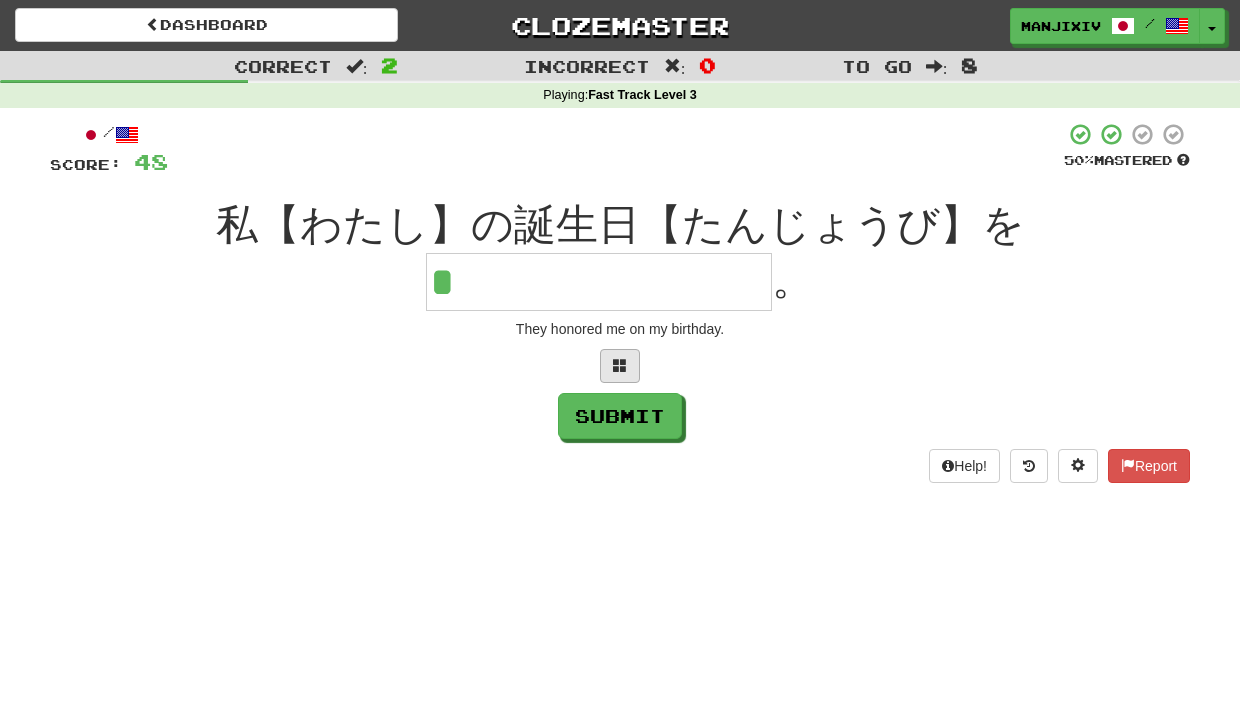 click at bounding box center [620, 366] 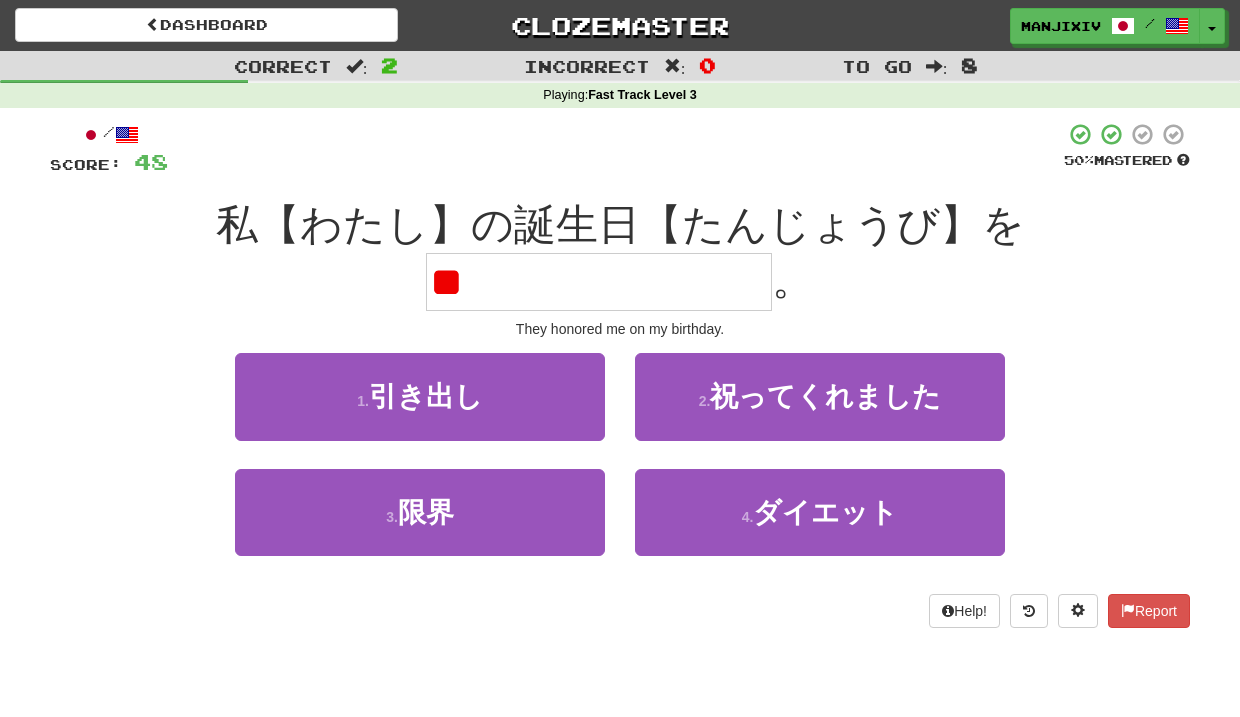 type on "*" 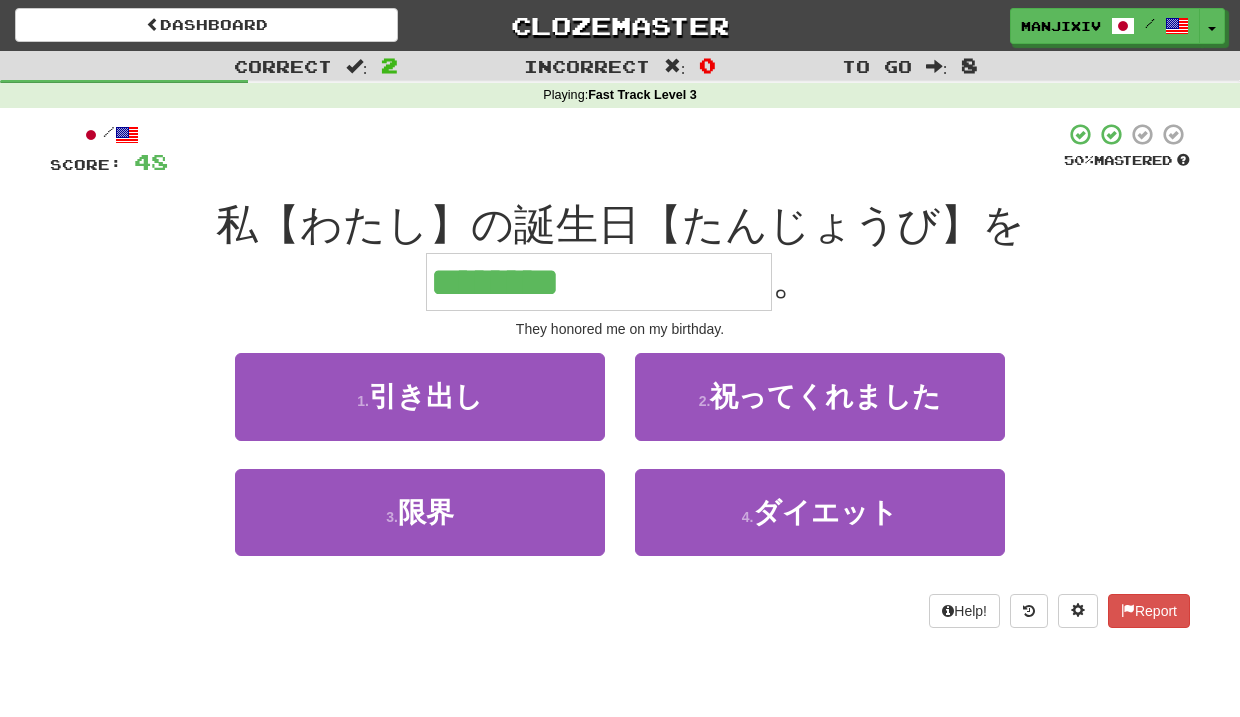 type on "********" 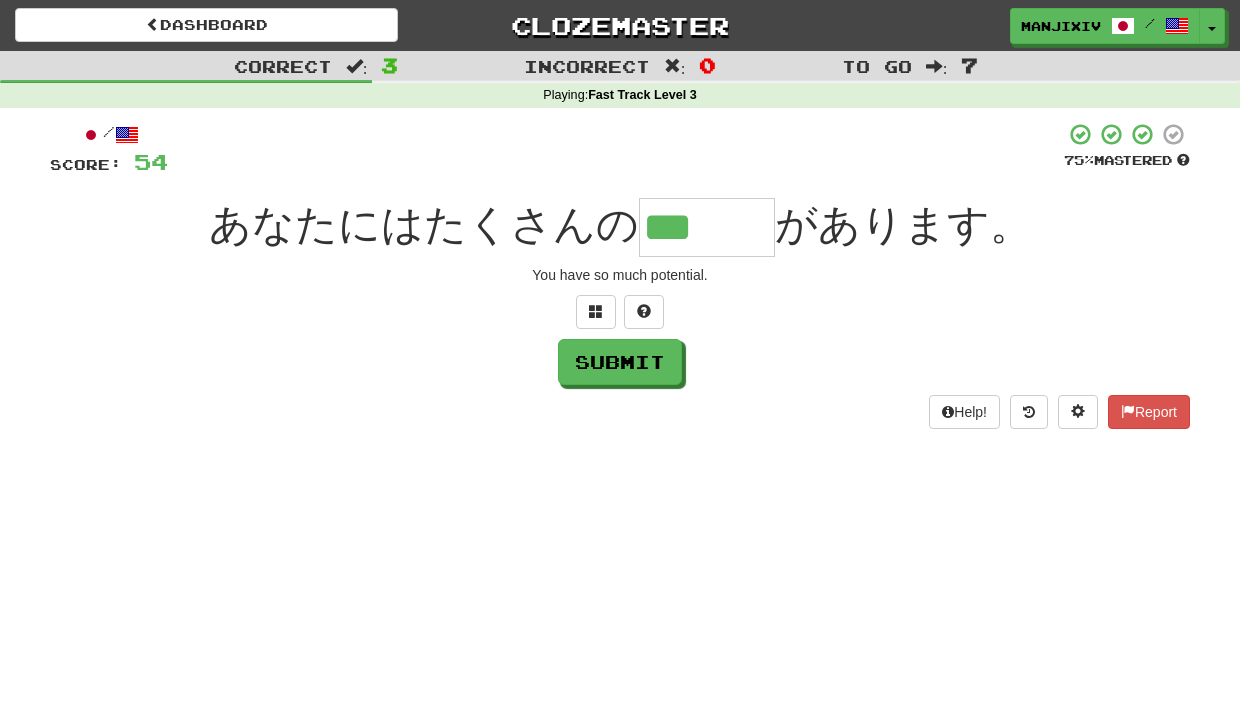 type on "***" 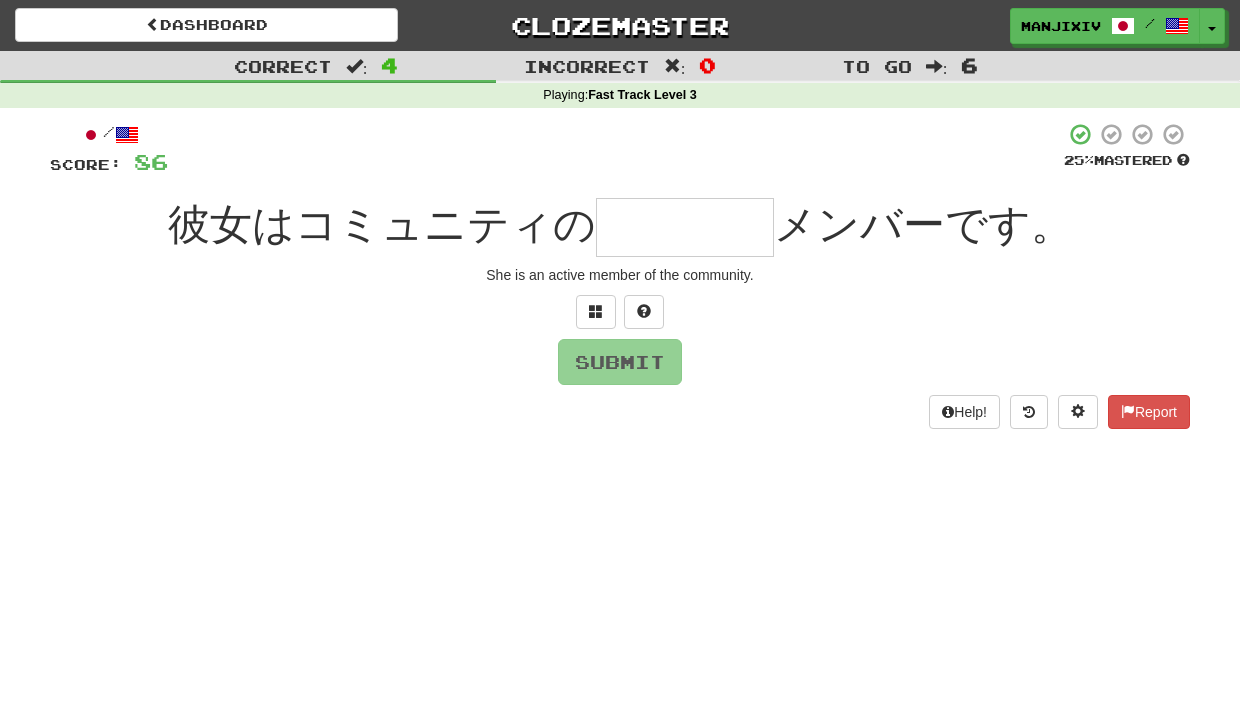 click at bounding box center (616, 149) 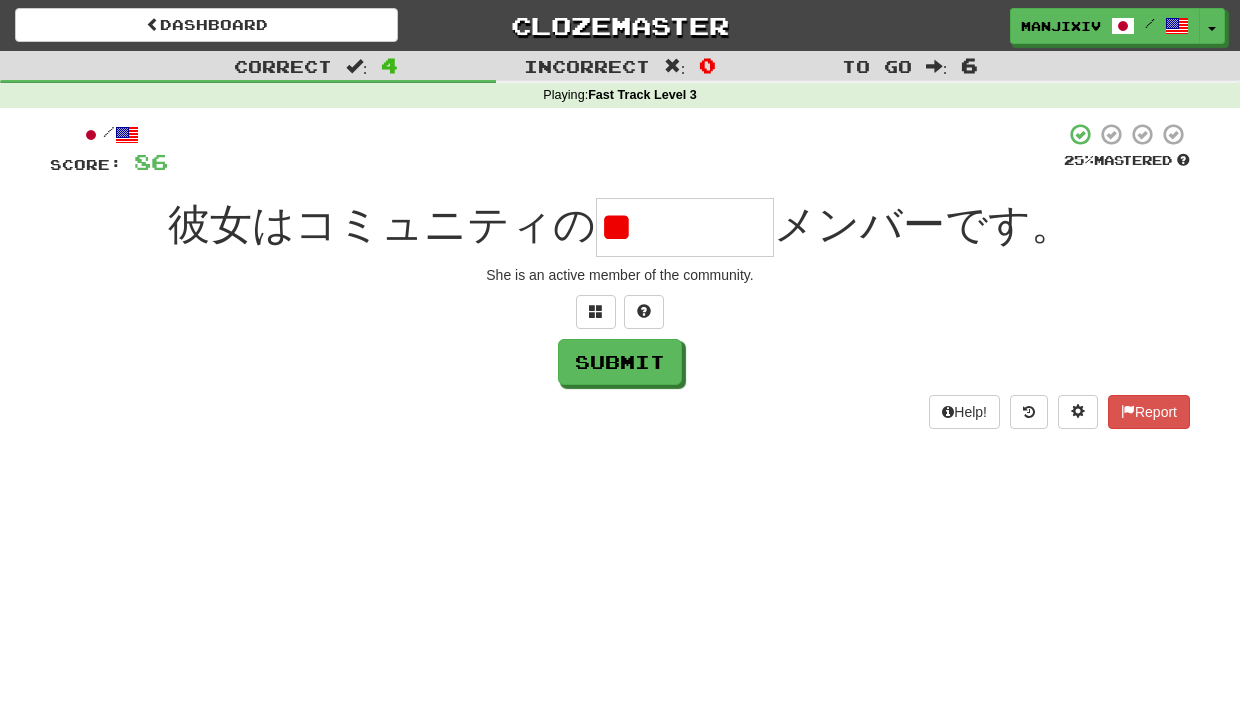 type on "*" 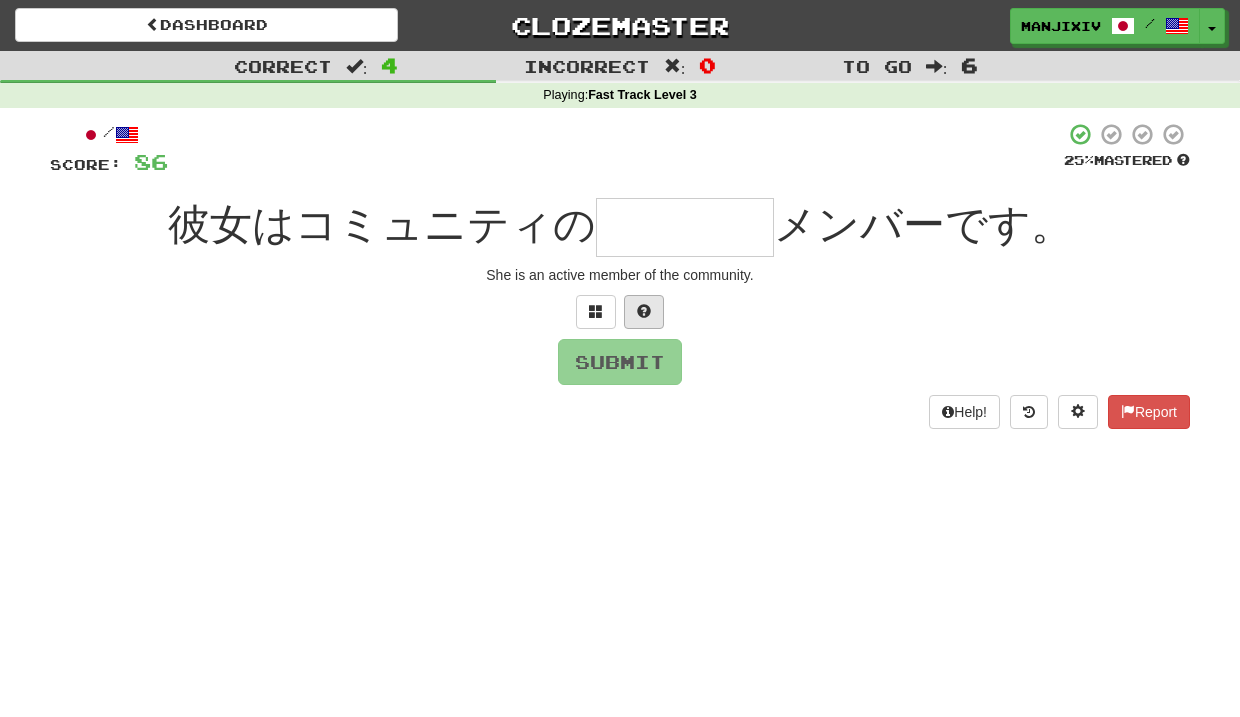 click at bounding box center [644, 312] 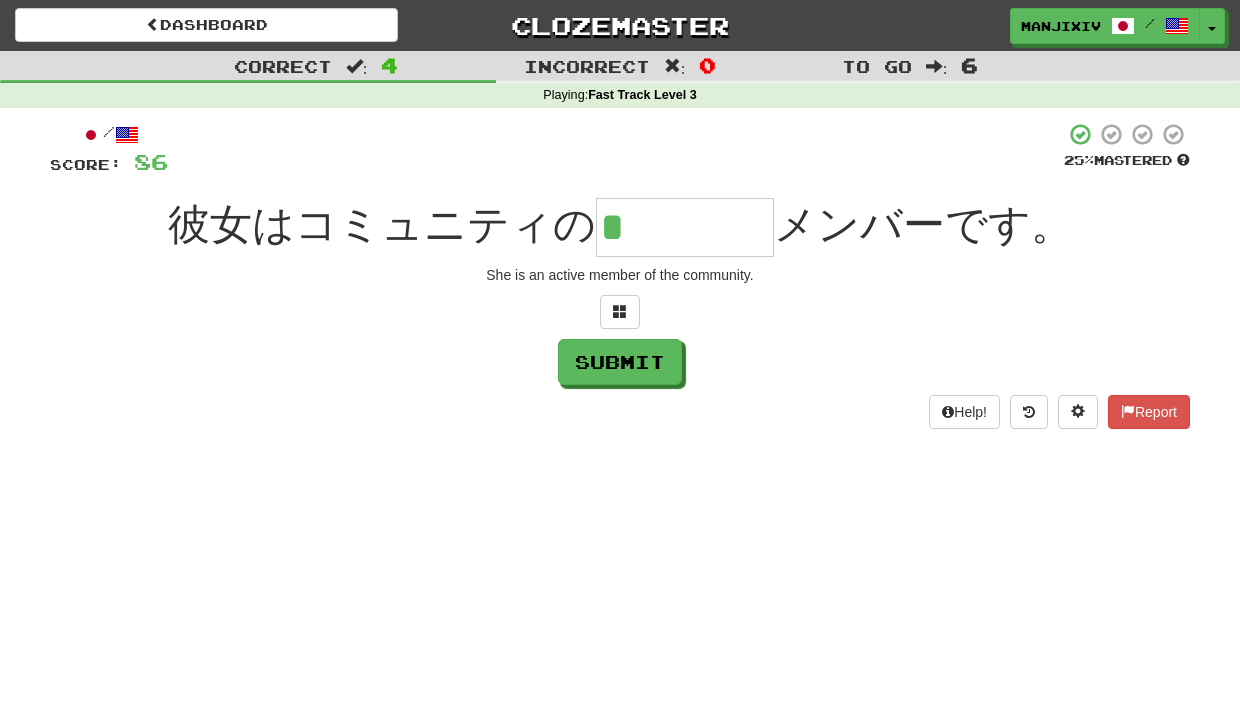 click on "*" at bounding box center [685, 227] 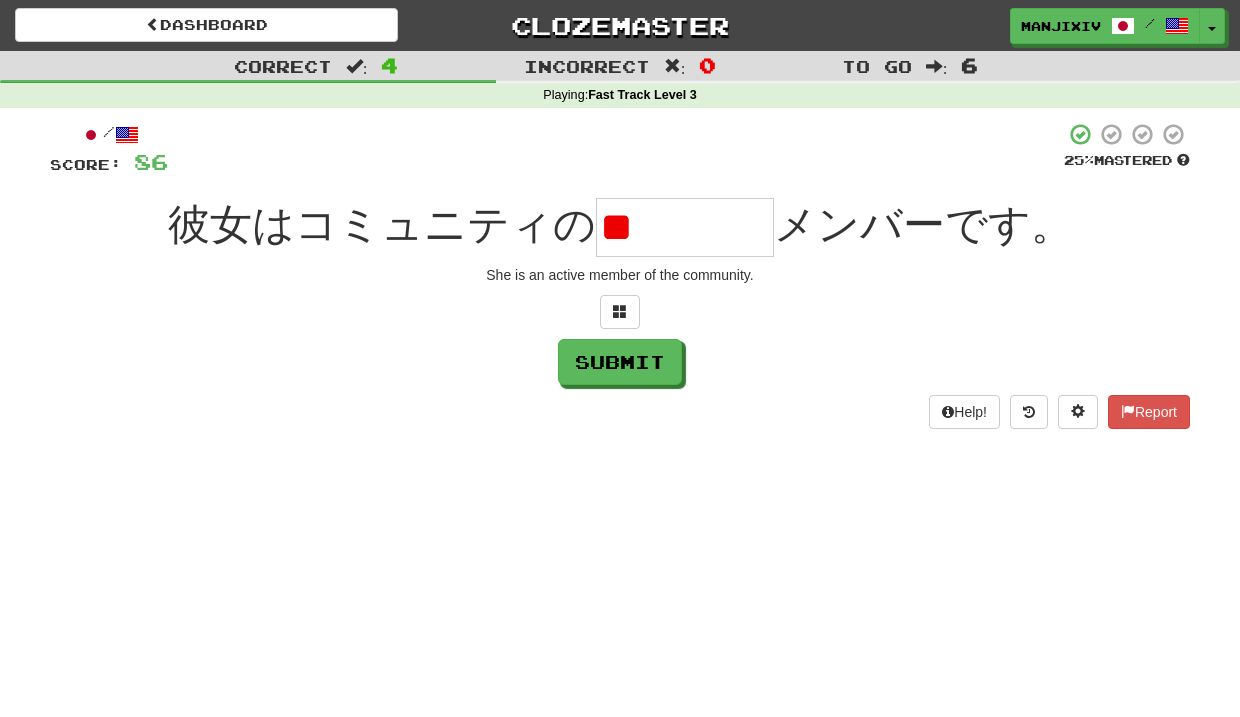 type on "*" 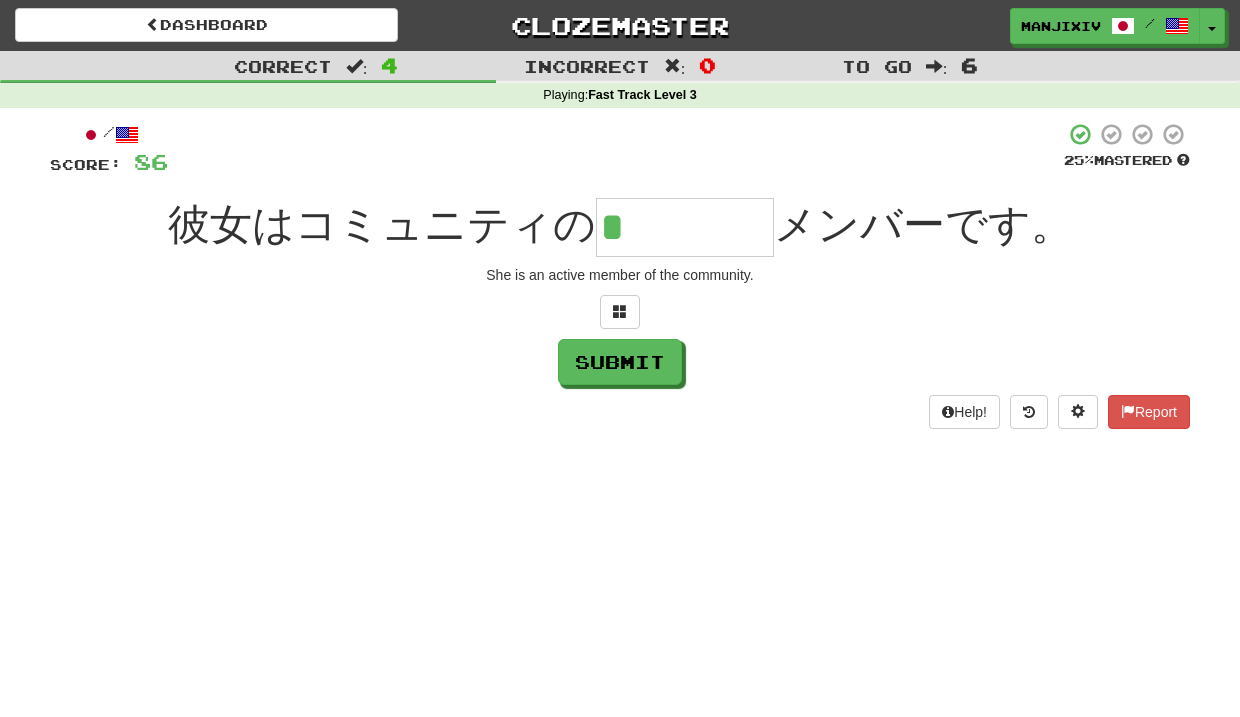click on "*" at bounding box center (685, 227) 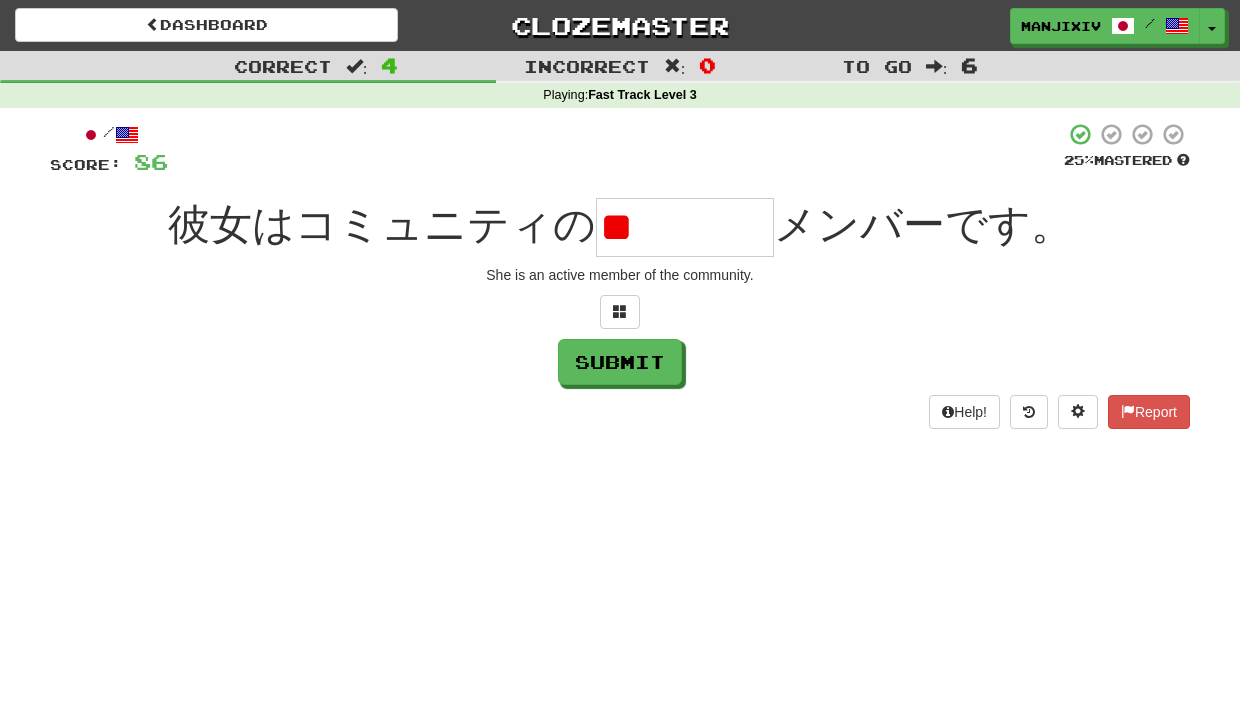 type on "*" 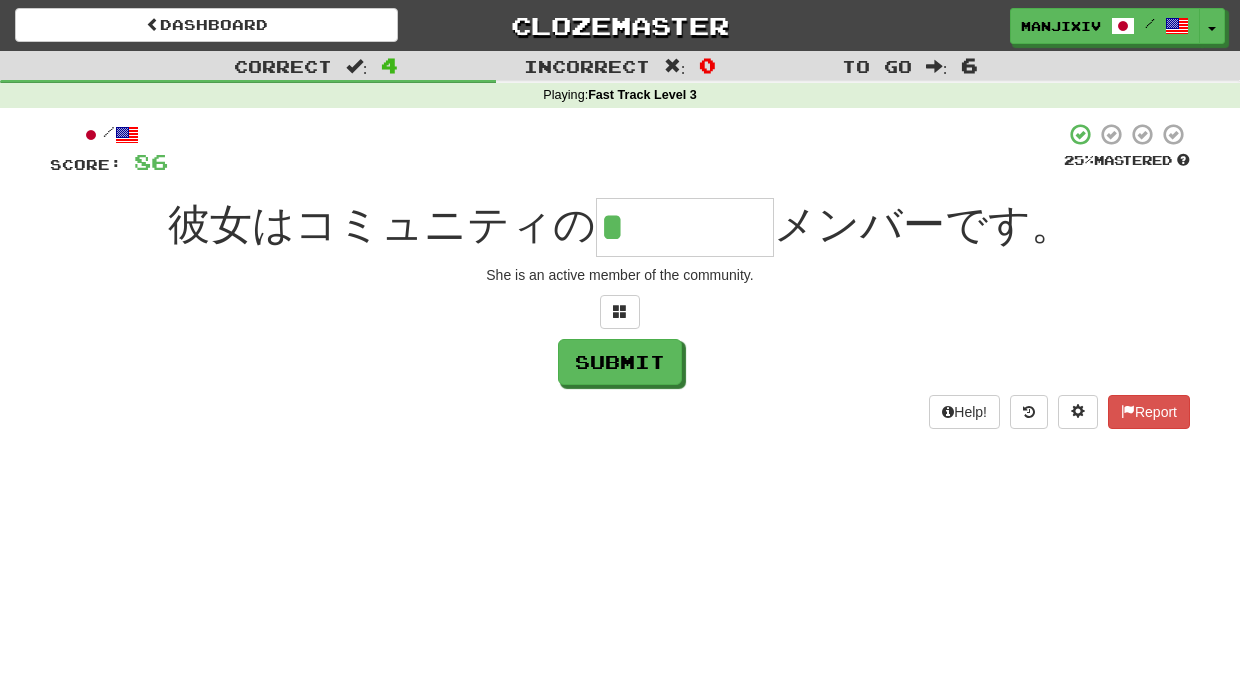 drag, startPoint x: 642, startPoint y: 224, endPoint x: 582, endPoint y: 217, distance: 60.40695 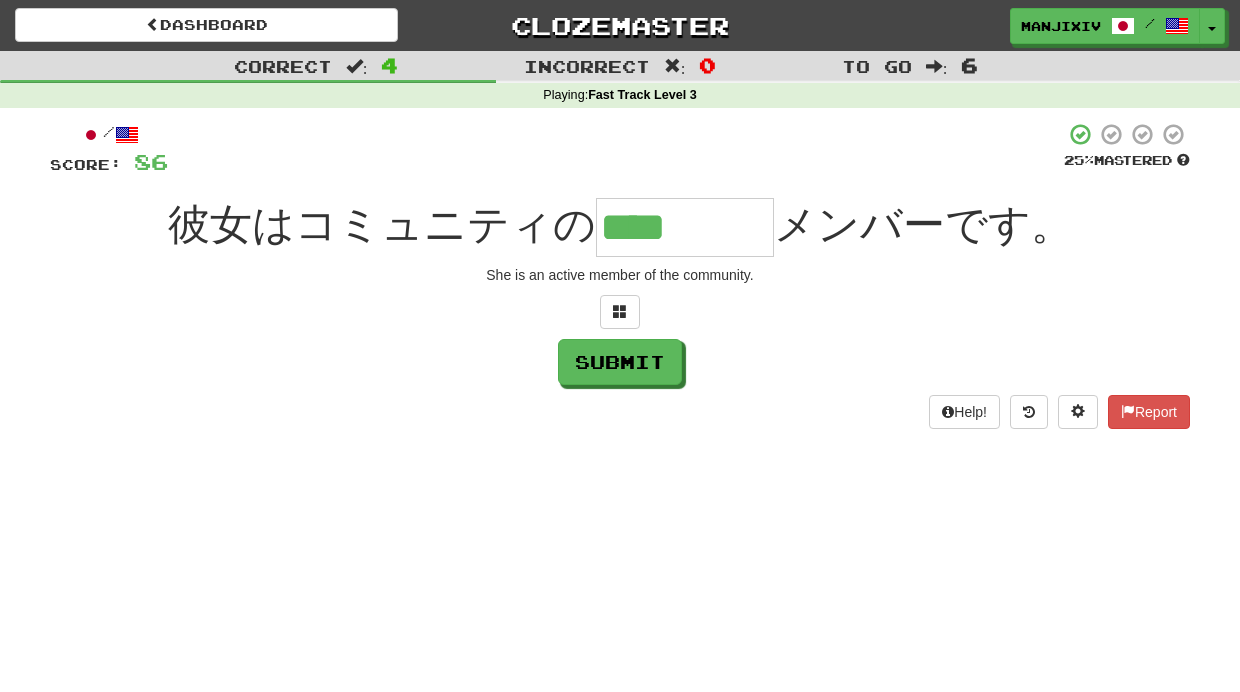 type on "****" 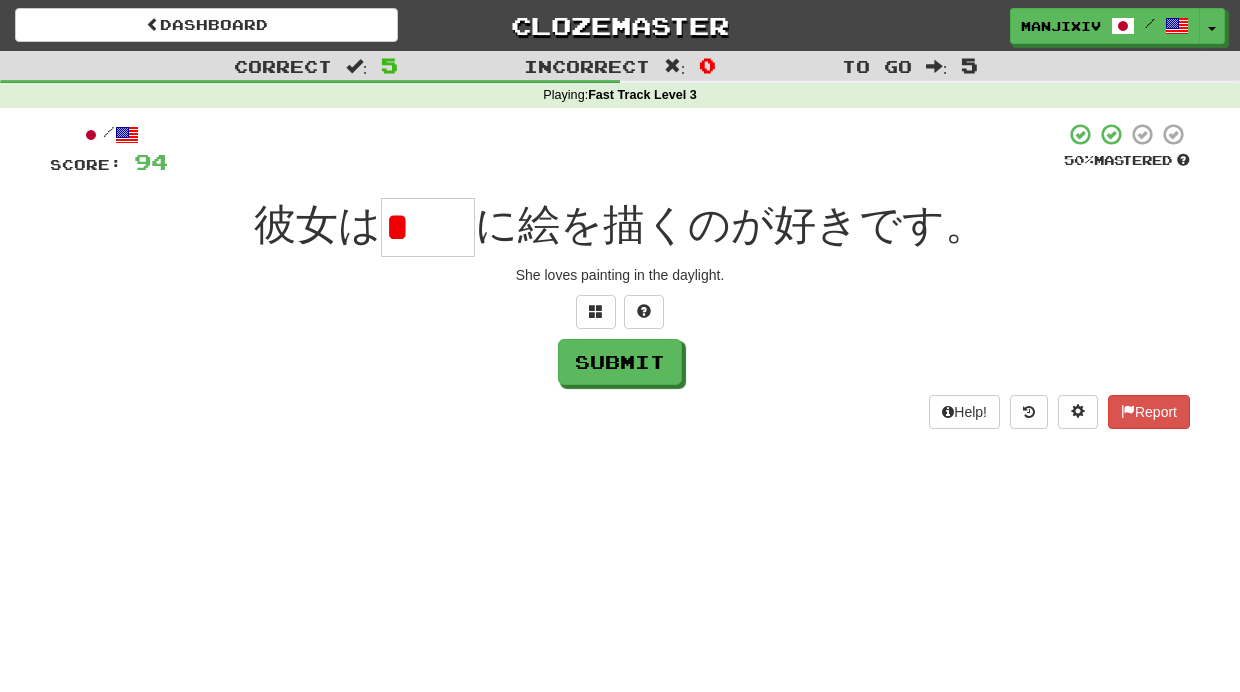 type on "*" 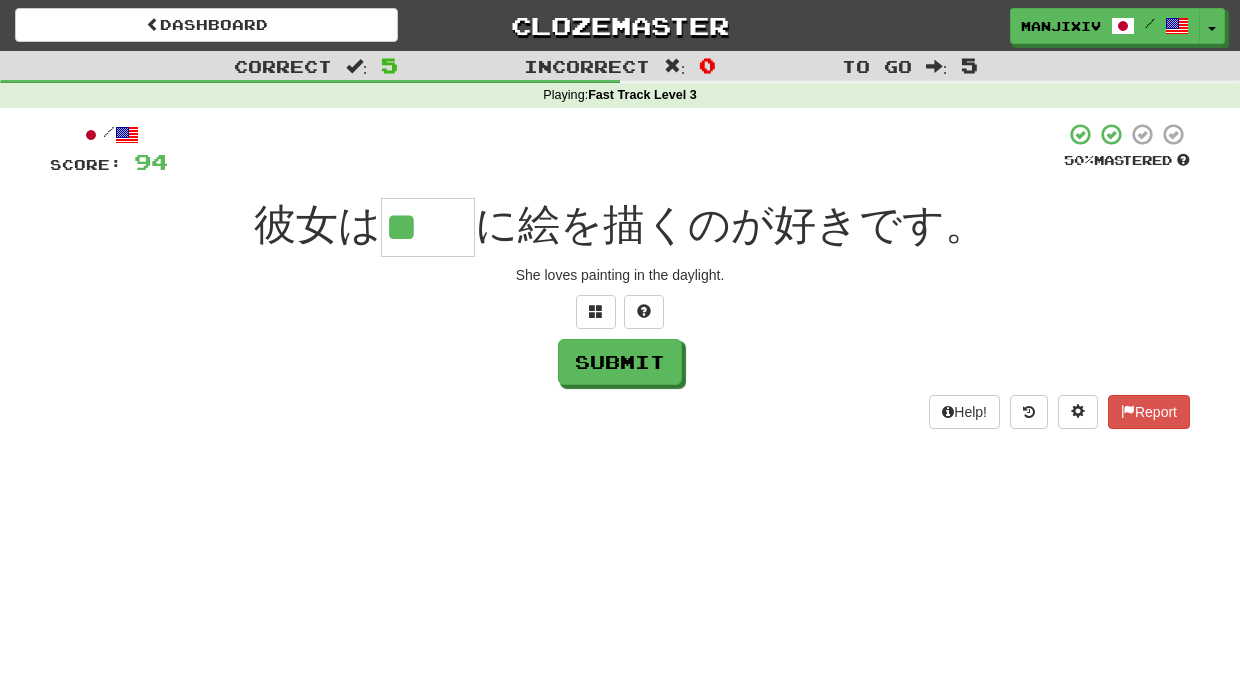 type on "**" 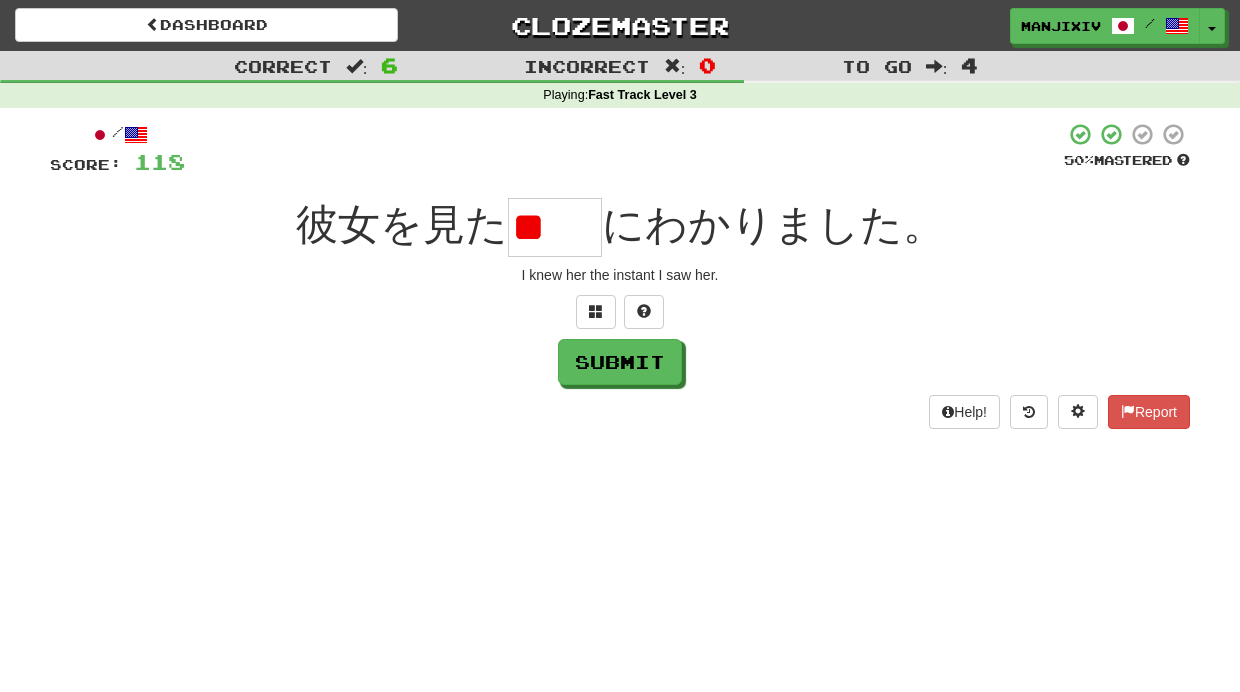type on "*" 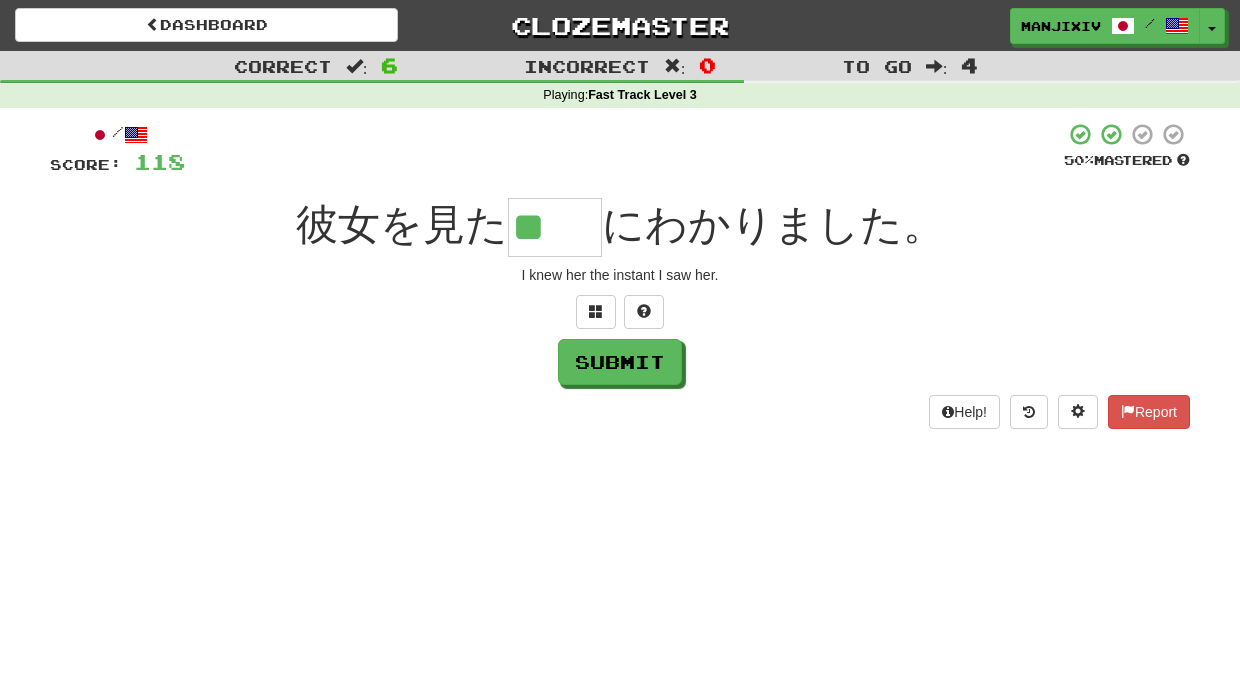 type on "**" 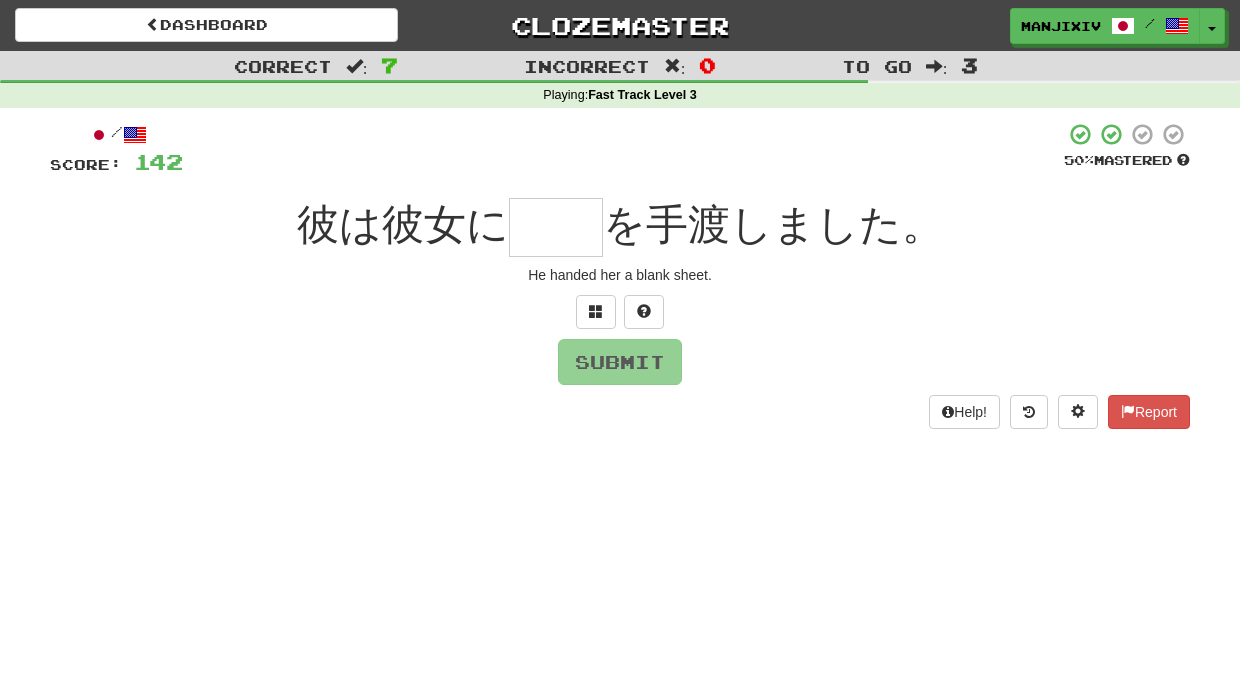 click at bounding box center [556, 227] 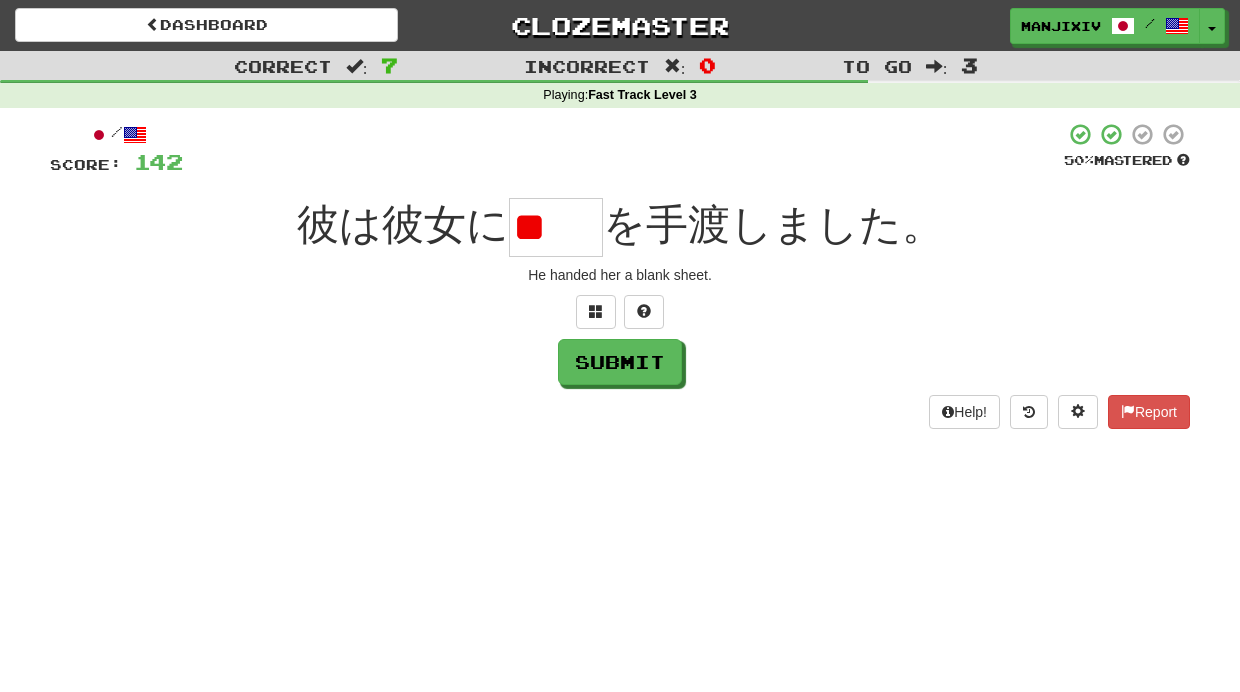 drag, startPoint x: 568, startPoint y: 212, endPoint x: 650, endPoint y: 221, distance: 82.492424 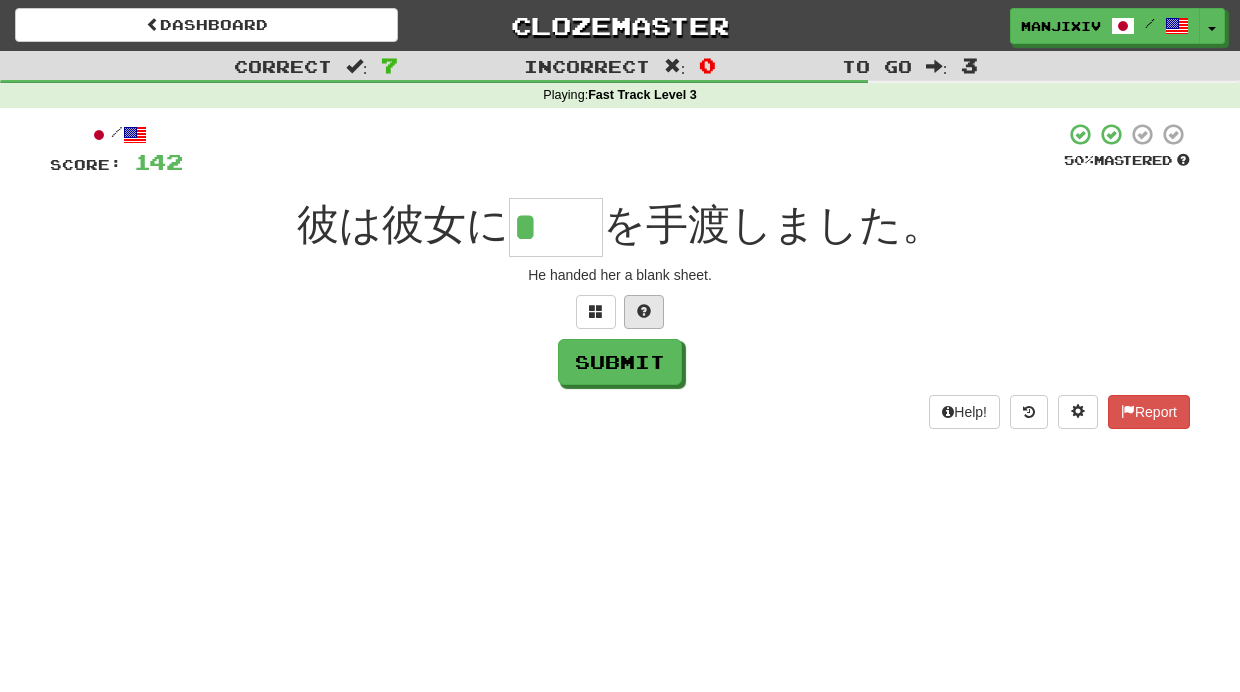 click at bounding box center (644, 312) 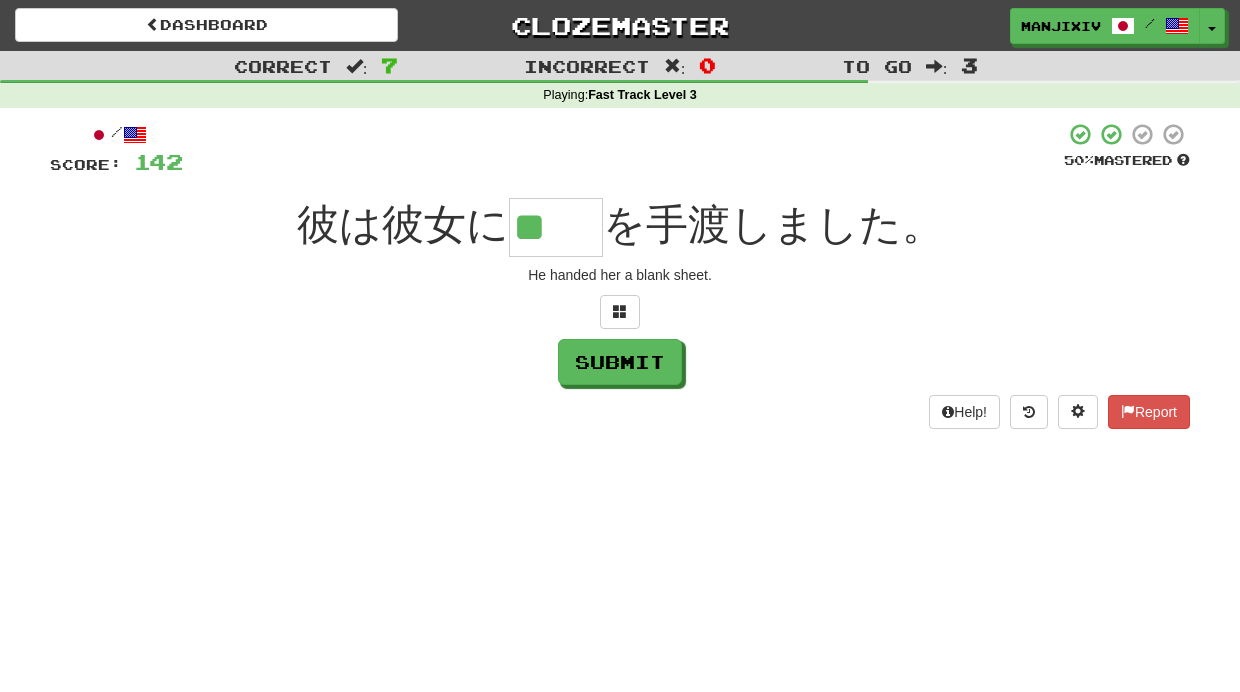 drag, startPoint x: 566, startPoint y: 219, endPoint x: 625, endPoint y: 245, distance: 64.4748 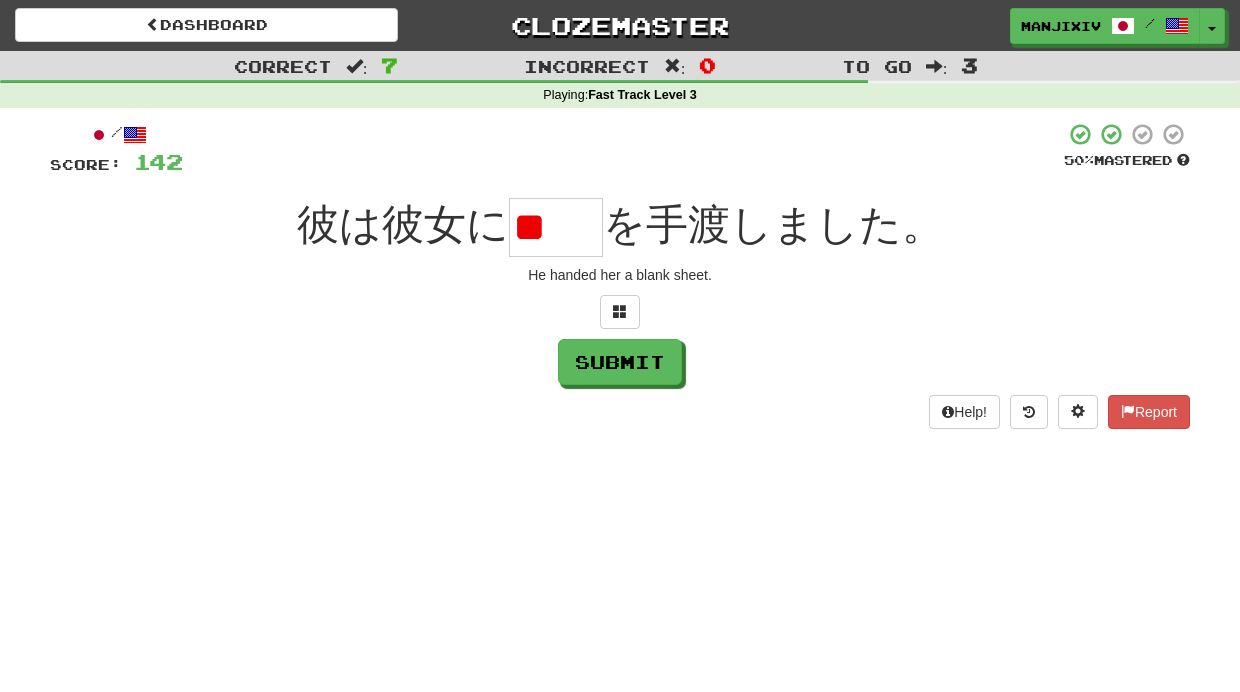 type on "**" 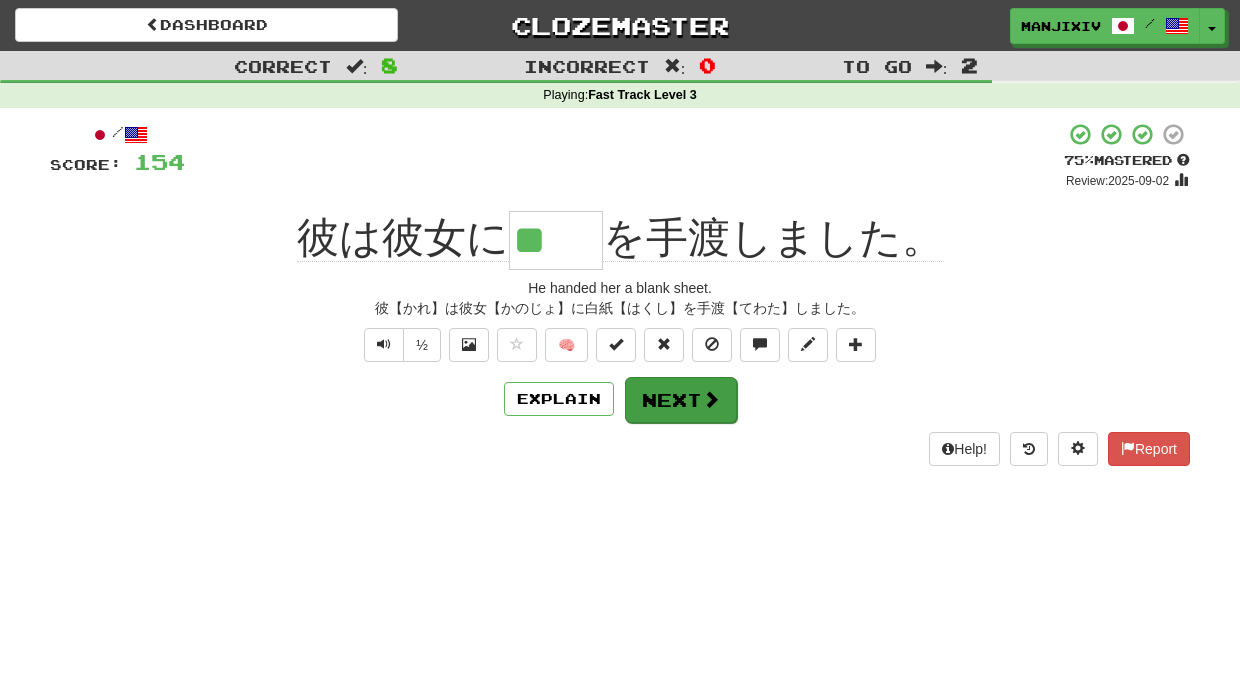 click on "Next" at bounding box center (681, 400) 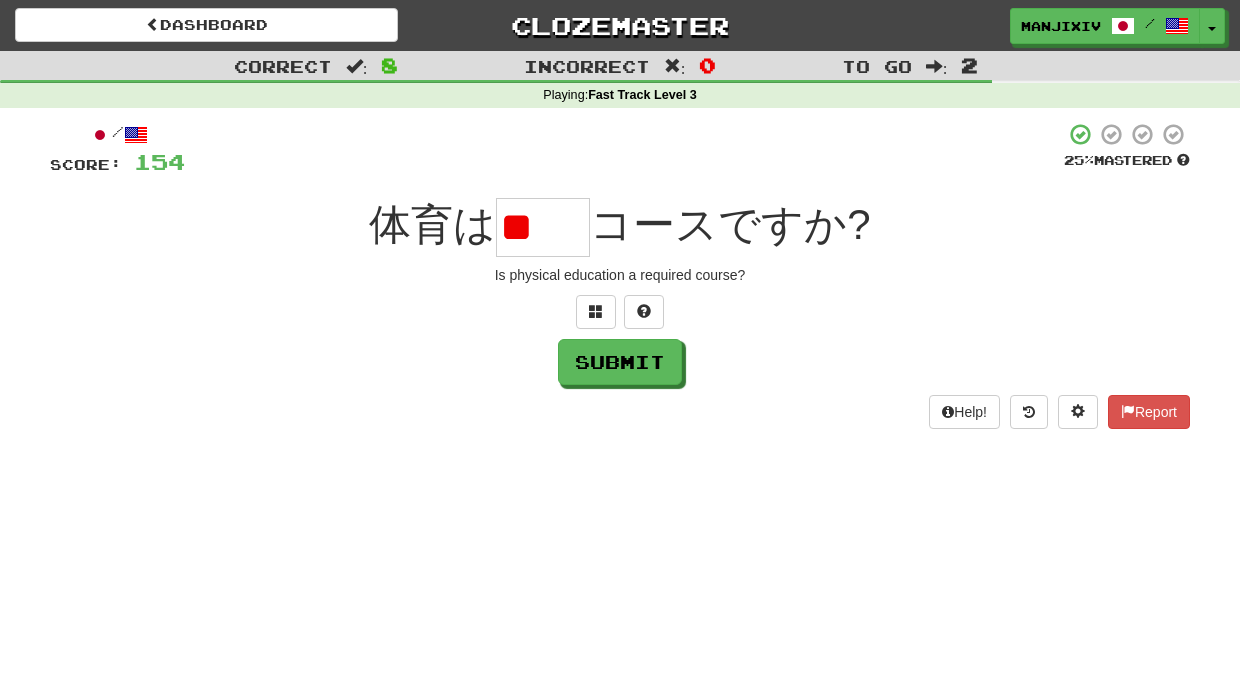 type on "*" 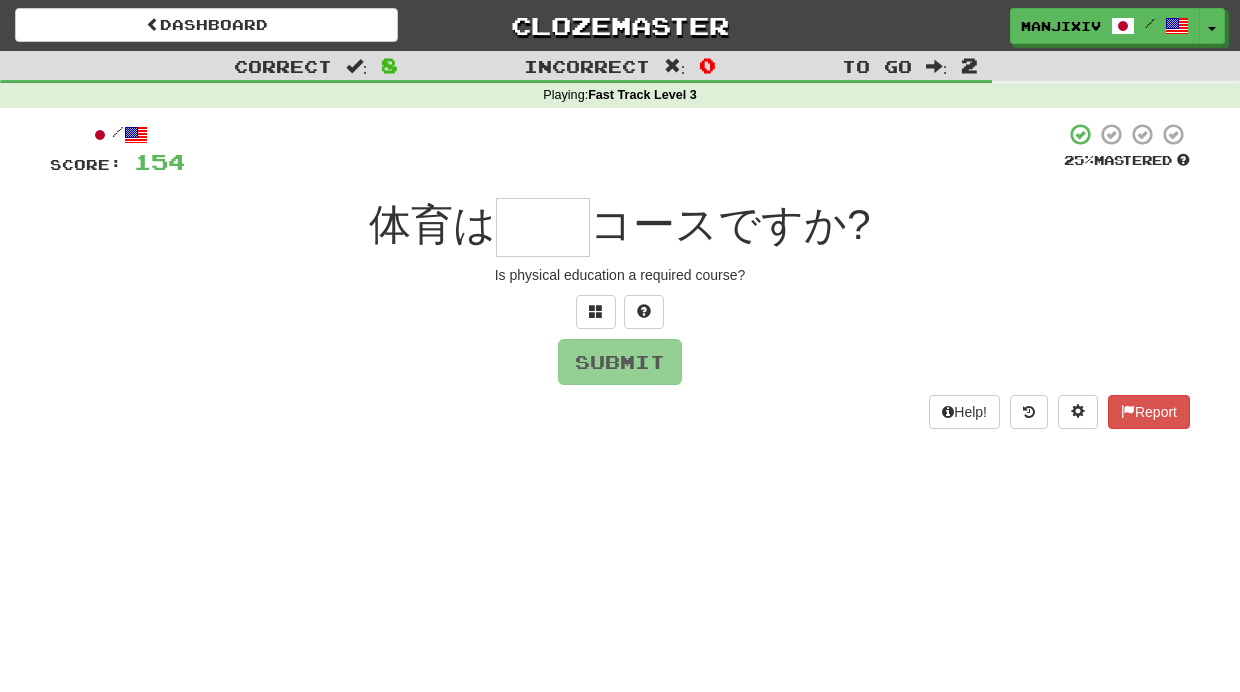 scroll, scrollTop: 0, scrollLeft: 0, axis: both 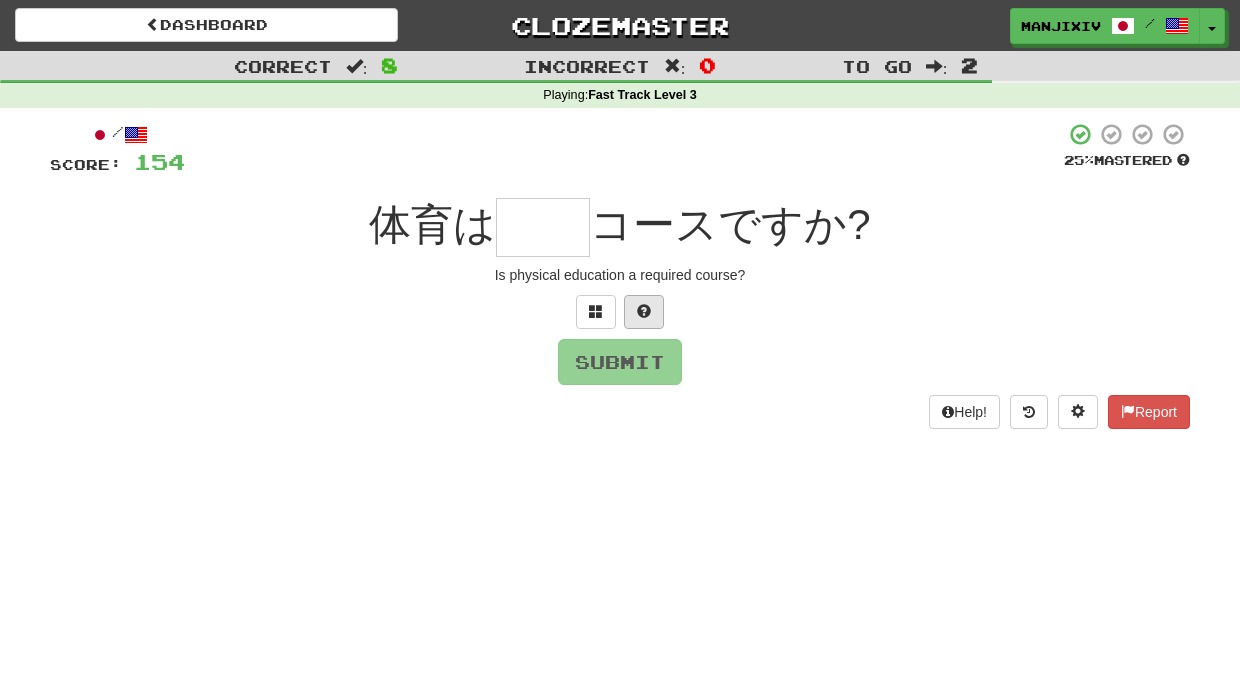 click at bounding box center (644, 312) 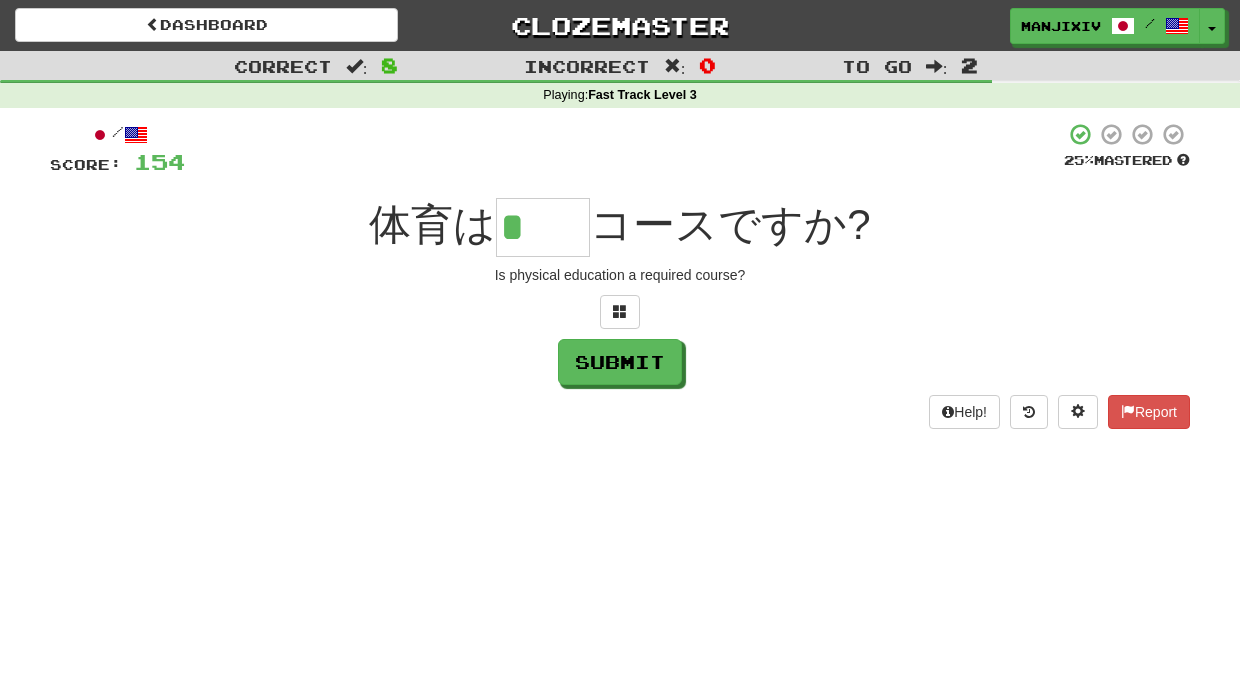 click on "コースですか?" at bounding box center [730, 224] 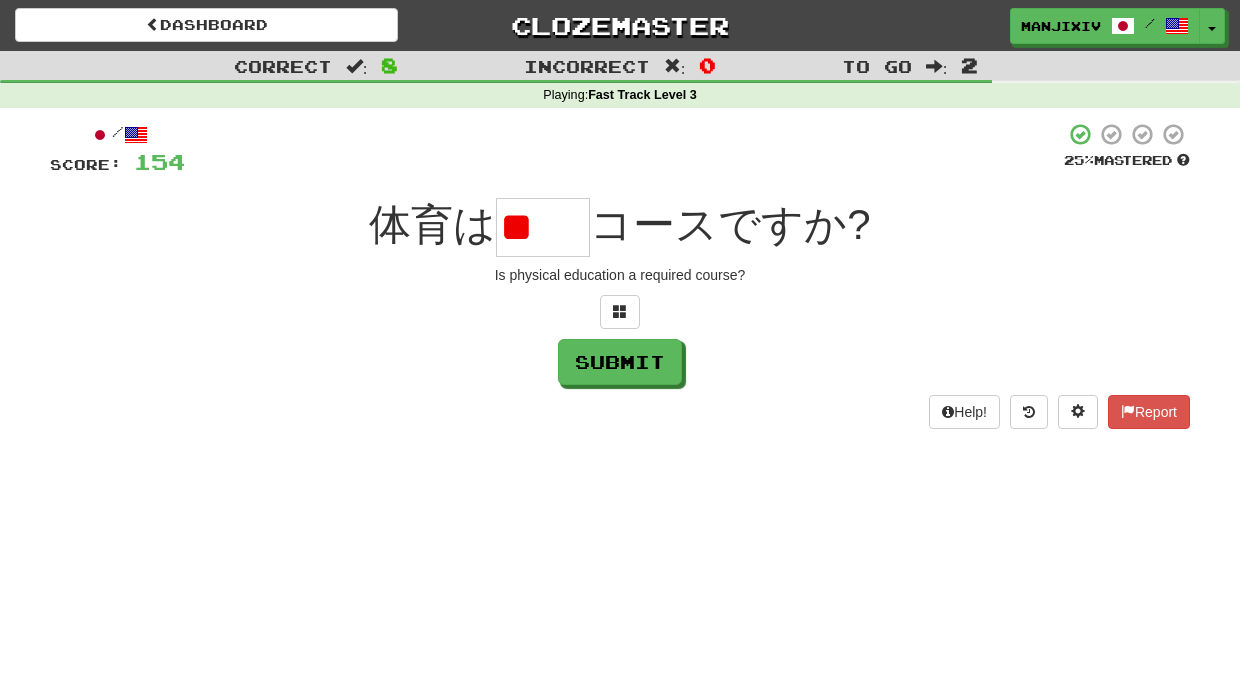 type on "*" 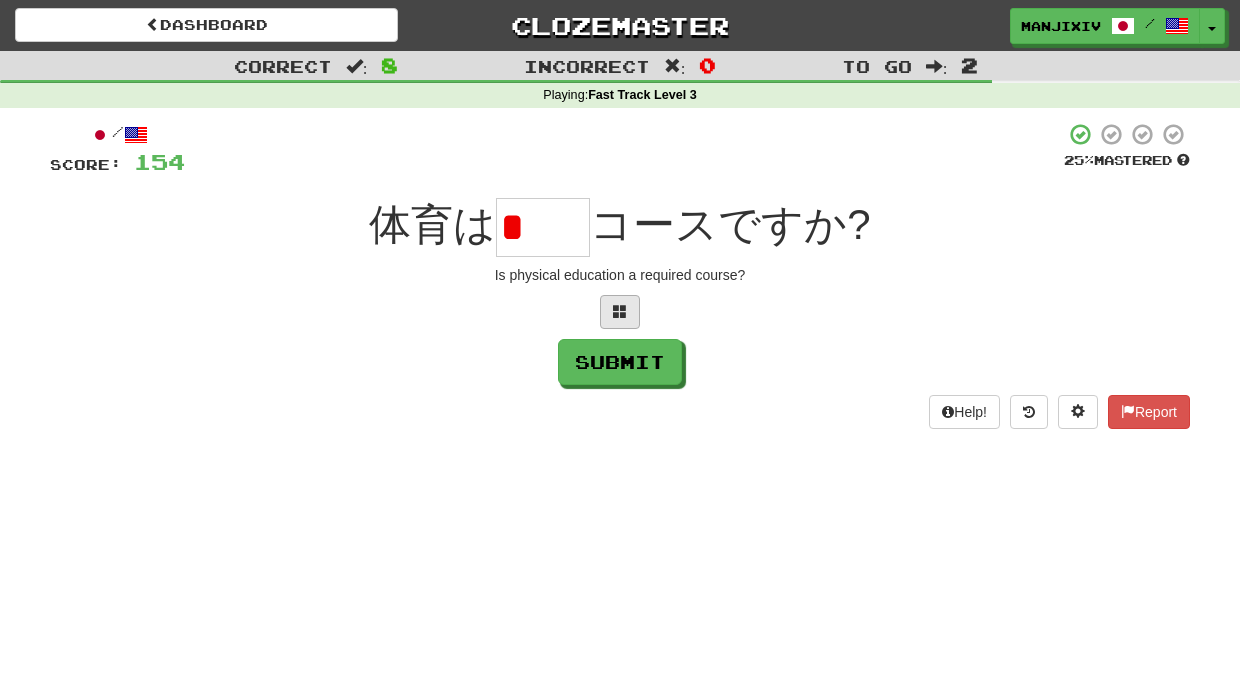 click at bounding box center (620, 312) 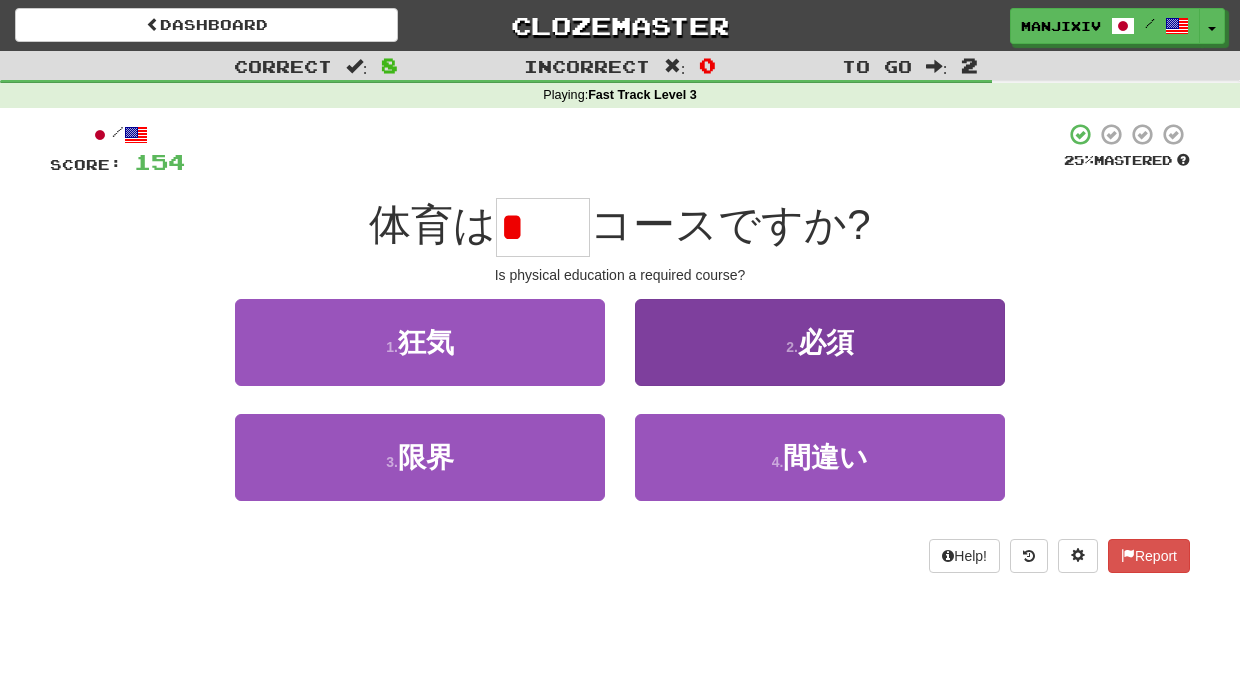 click on "2 .  必須" at bounding box center (820, 342) 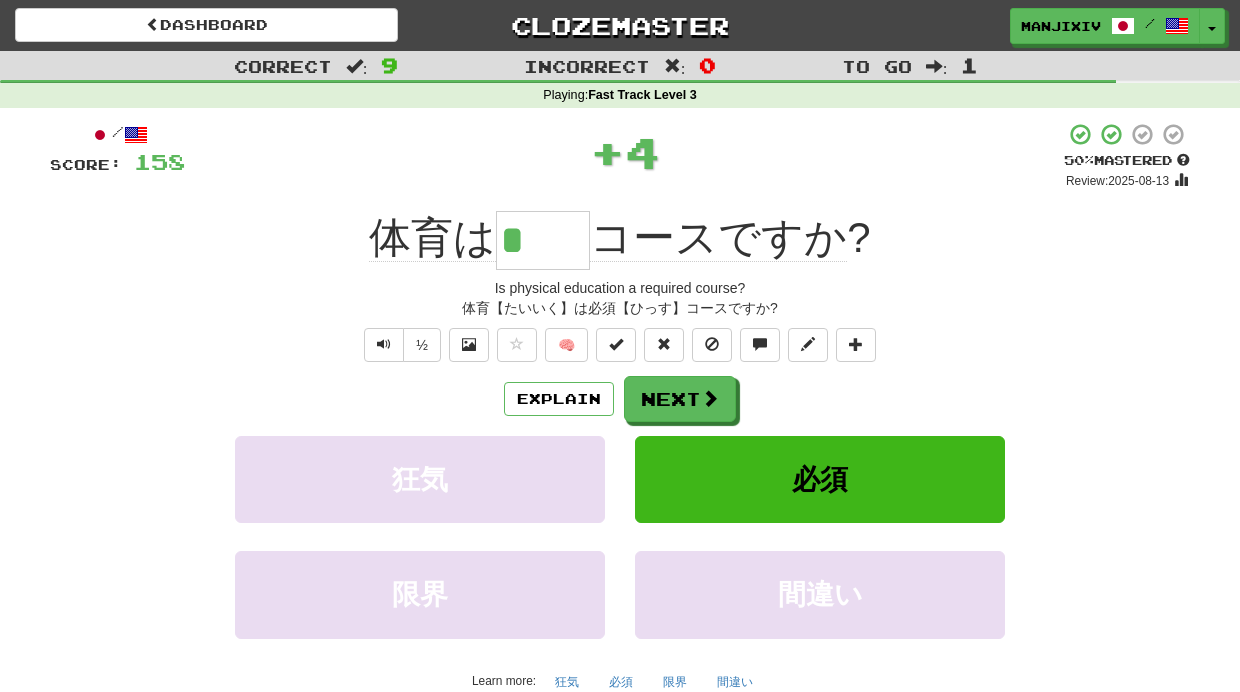 type on "**" 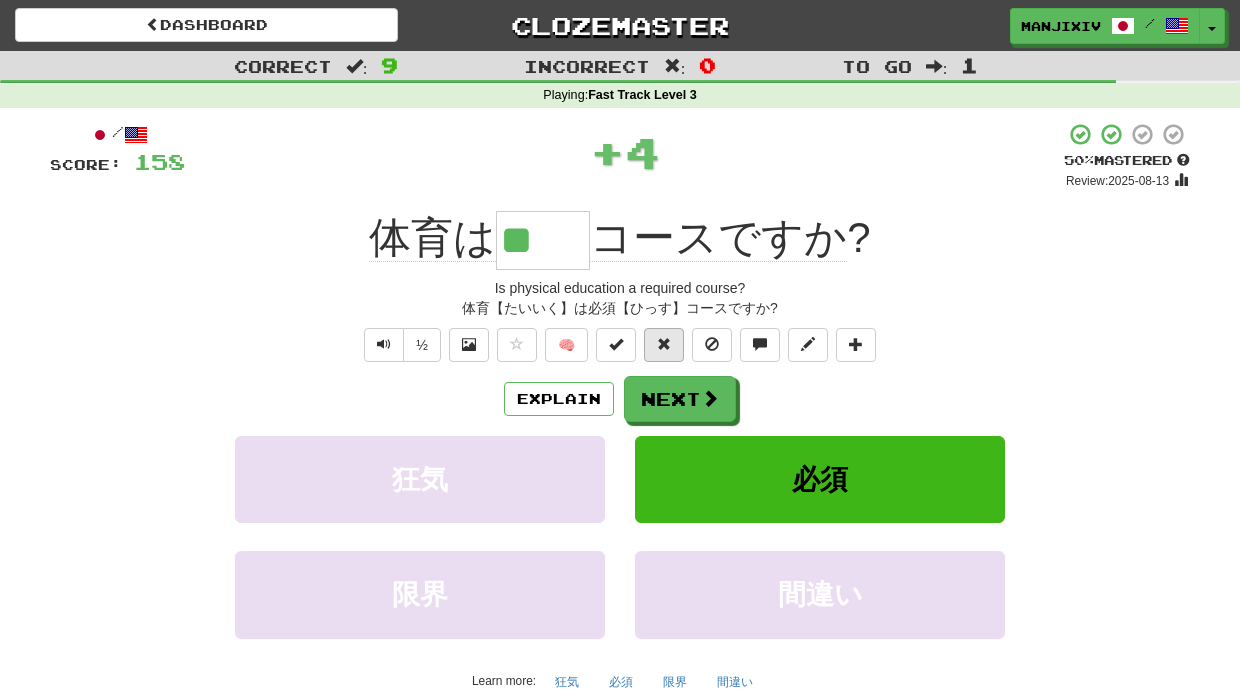 click at bounding box center [664, 345] 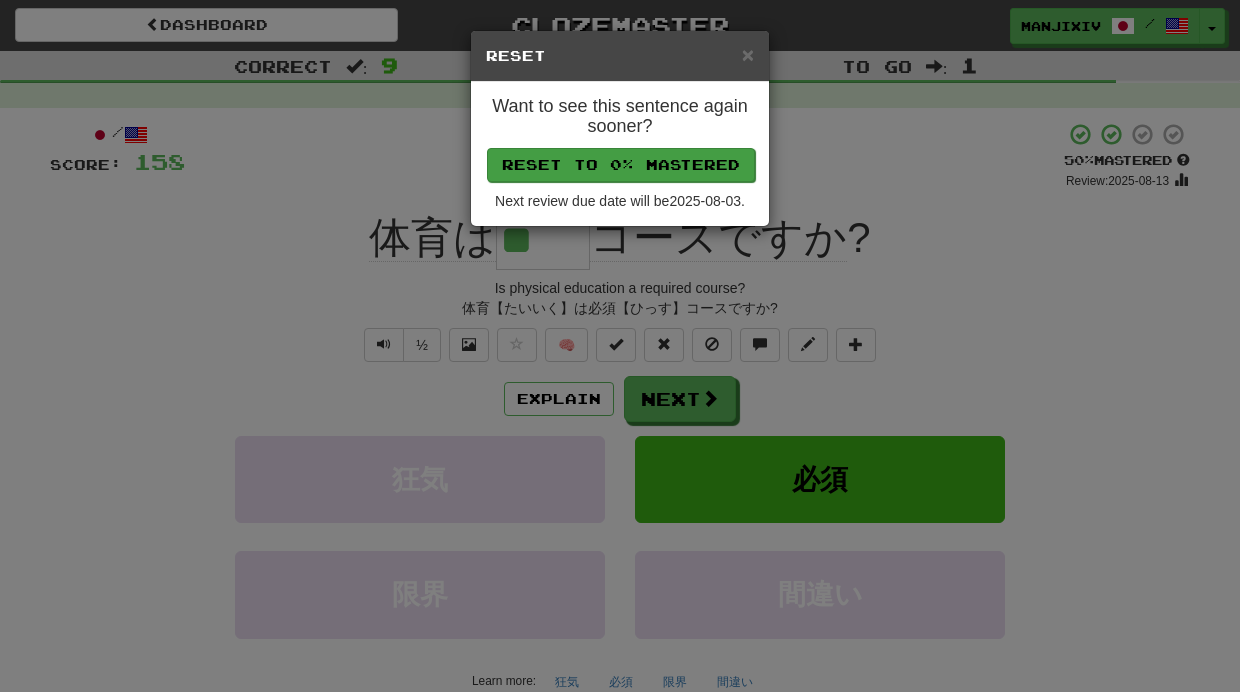 click on "Reset to 0% Mastered" at bounding box center (621, 165) 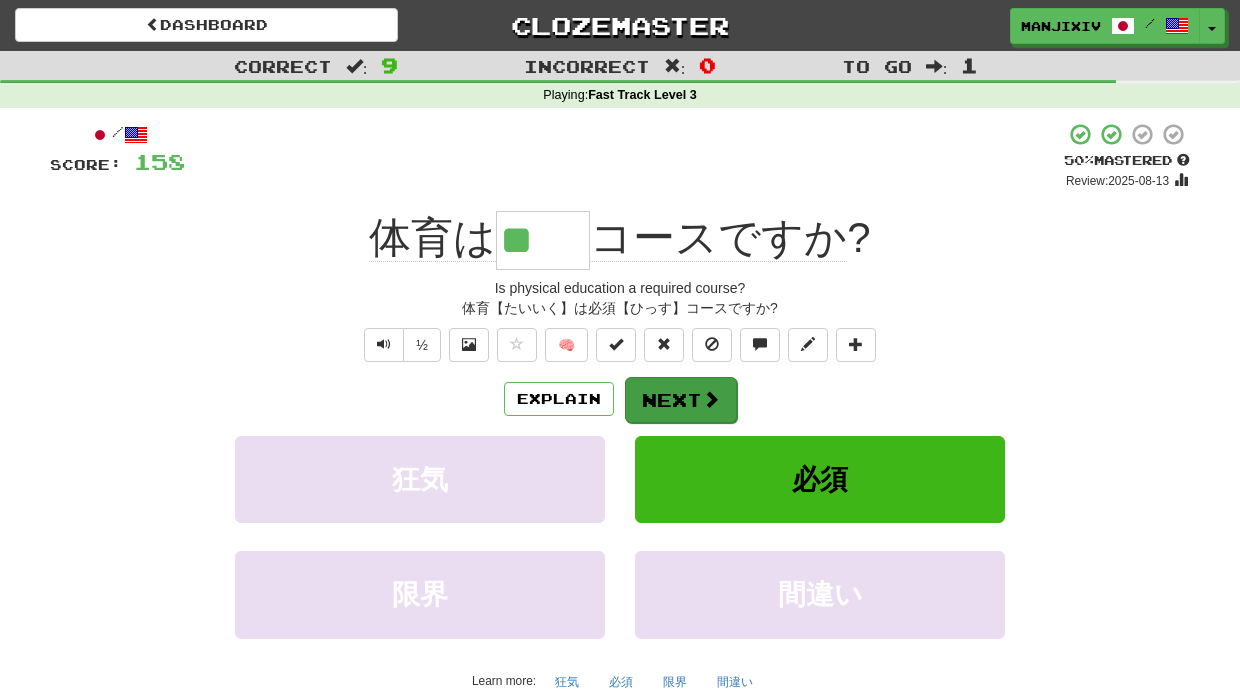 click on "Next" at bounding box center [681, 400] 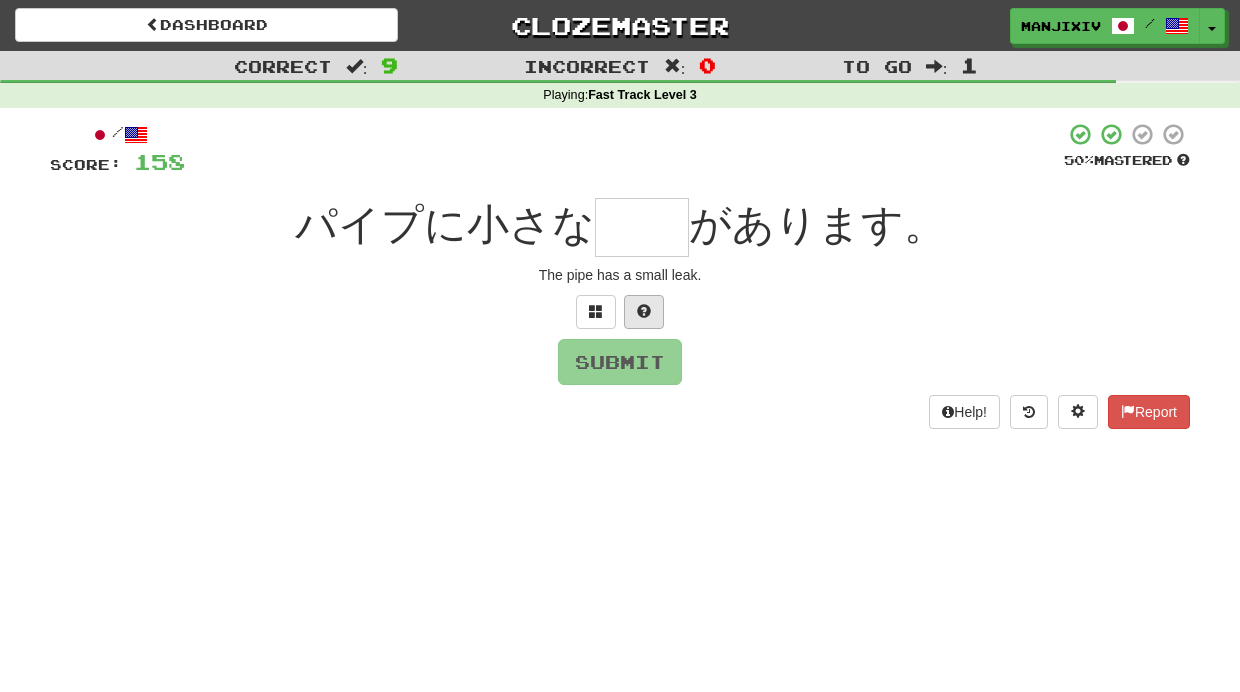 click at bounding box center [644, 312] 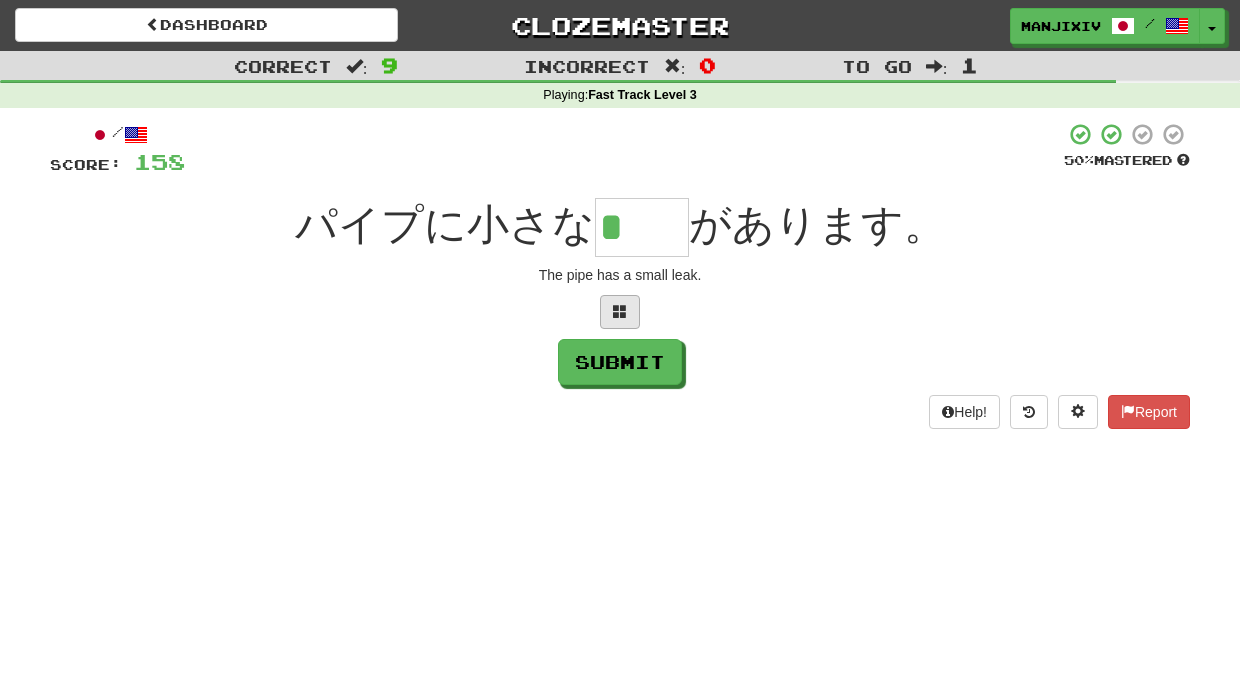 click at bounding box center (620, 312) 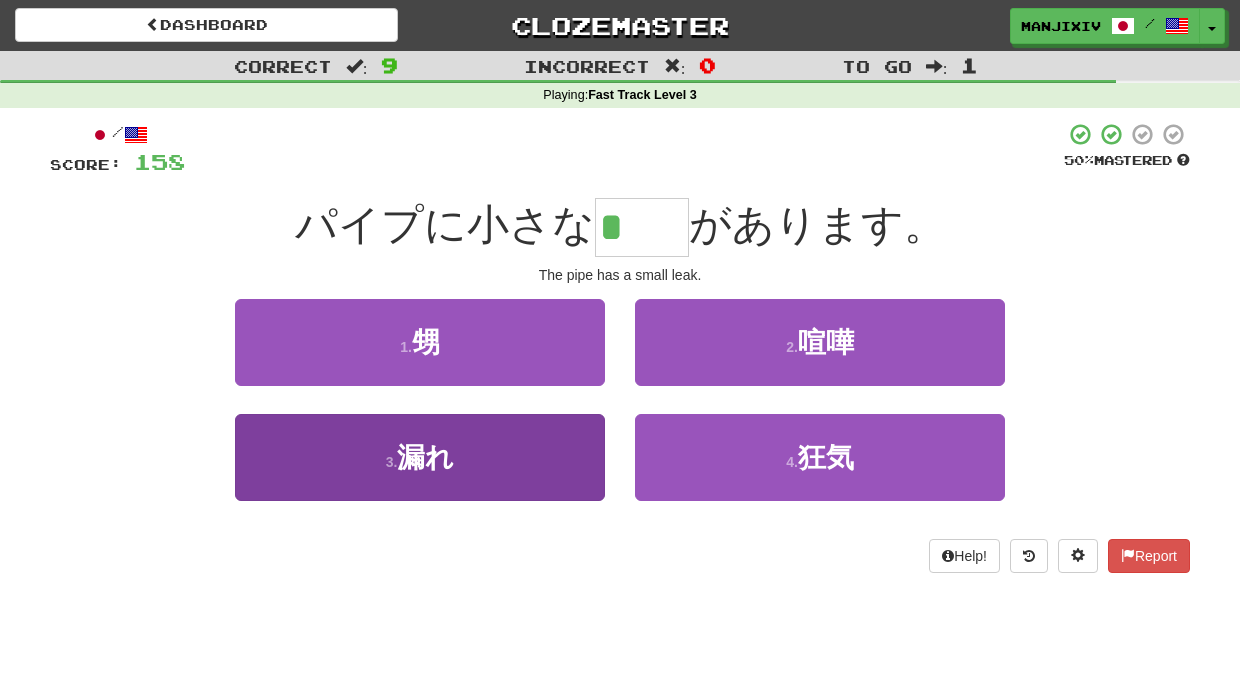 click on "3 .  漏れ" at bounding box center [420, 457] 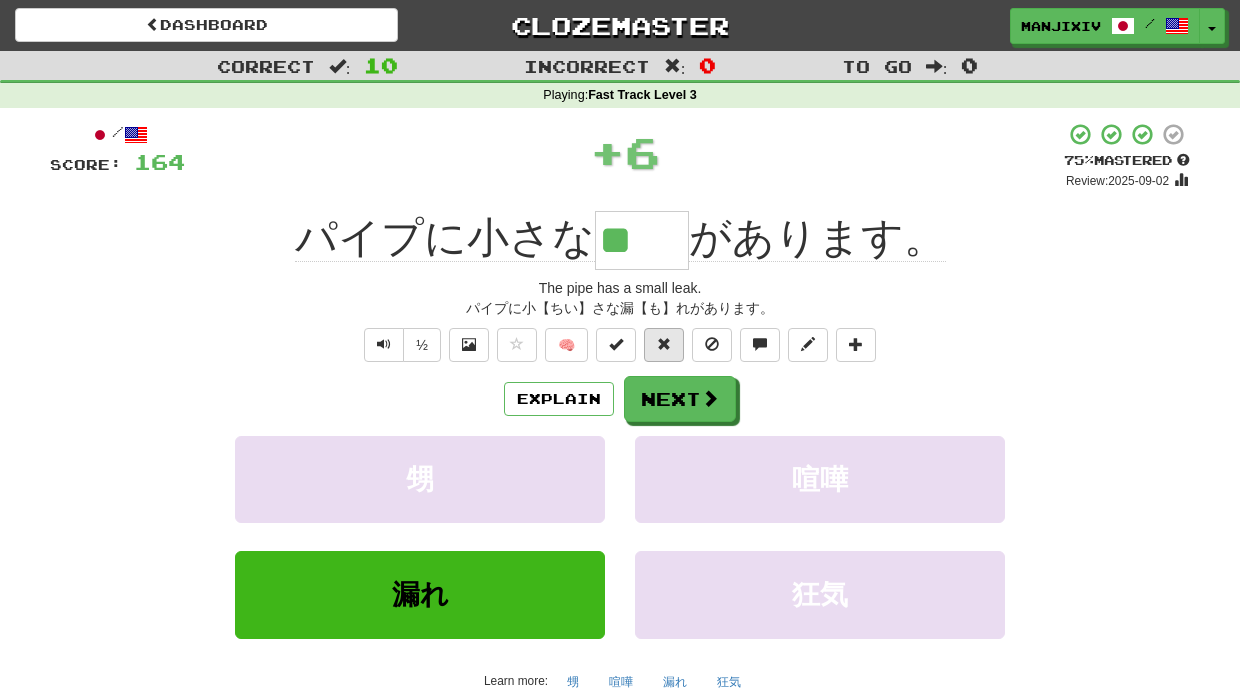 click at bounding box center (664, 344) 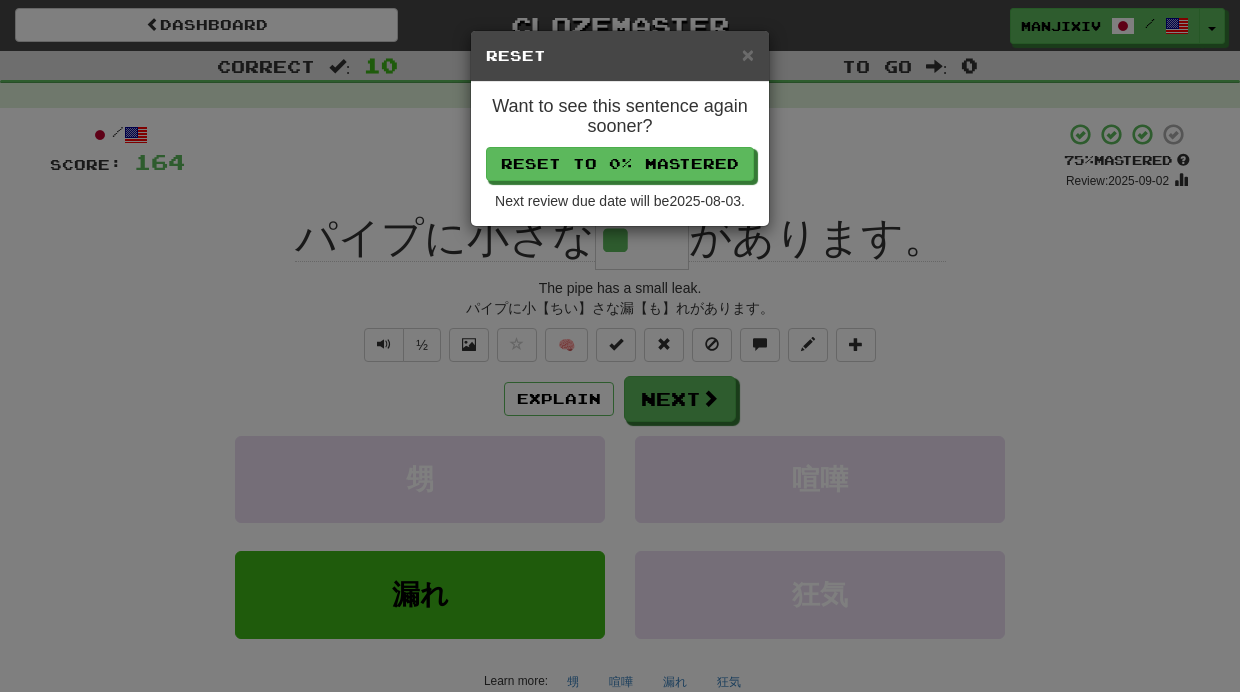 click on "Want to see this sentence again sooner?" at bounding box center [620, 117] 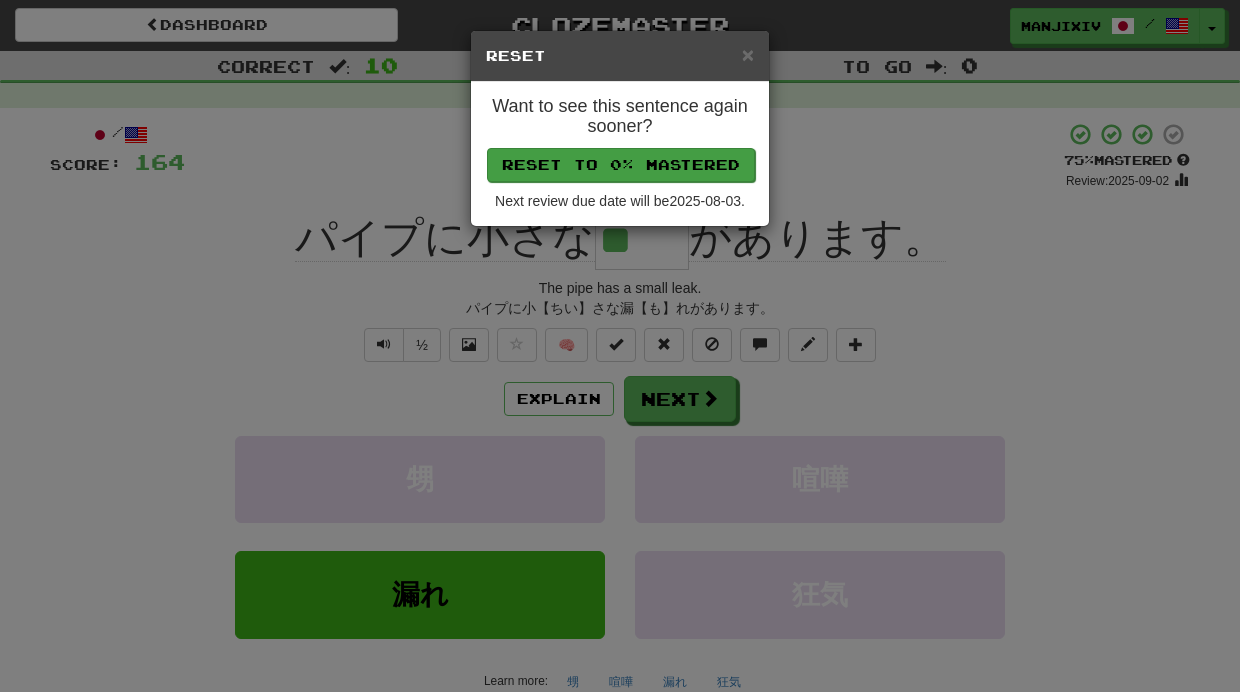 click on "Reset to 0% Mastered" at bounding box center (621, 165) 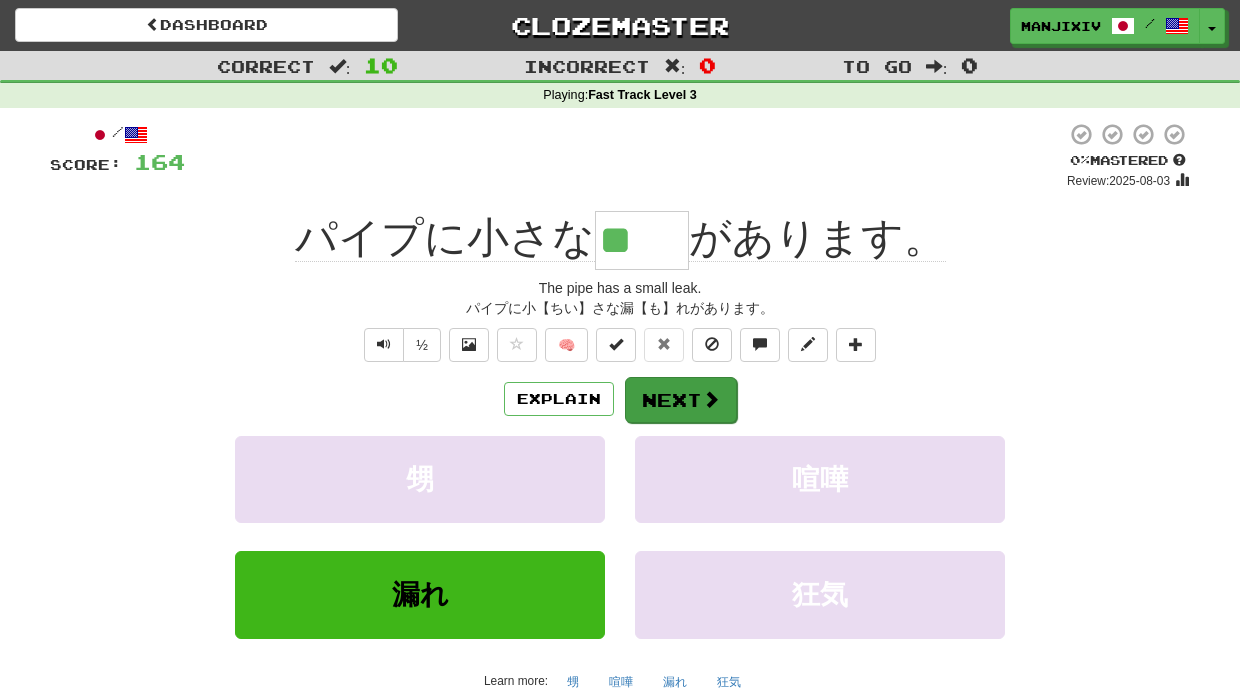 click on "Next" at bounding box center [681, 400] 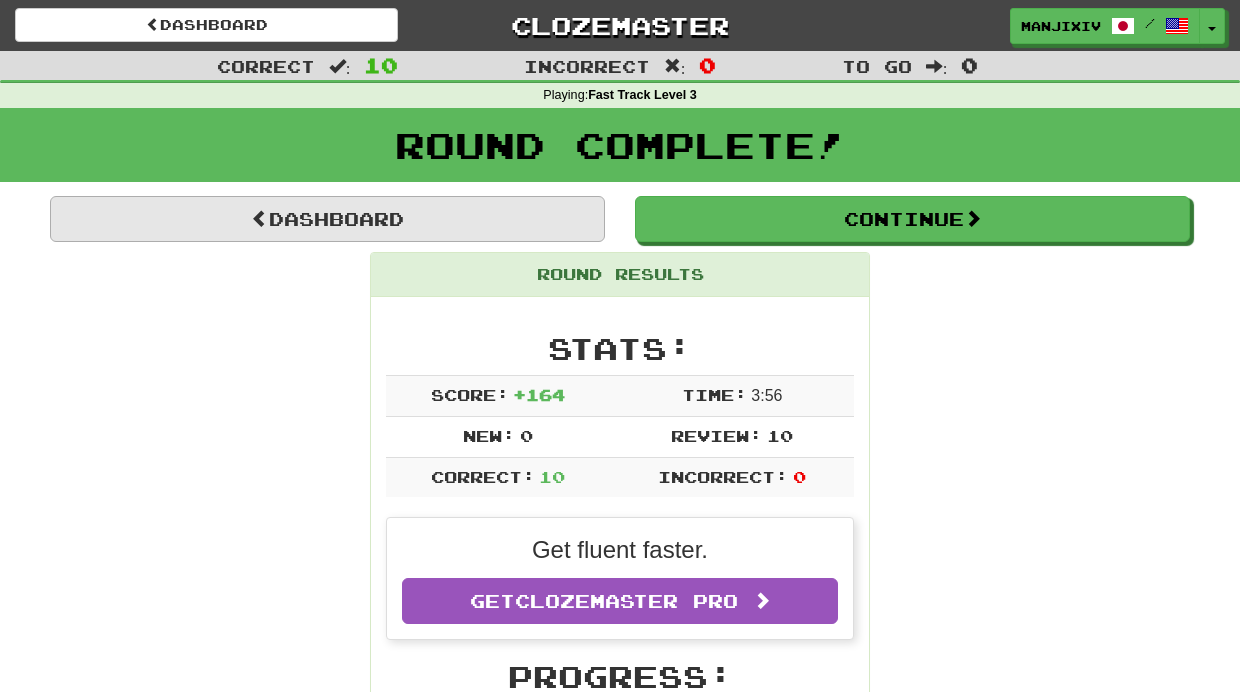 click on "Dashboard" at bounding box center (327, 219) 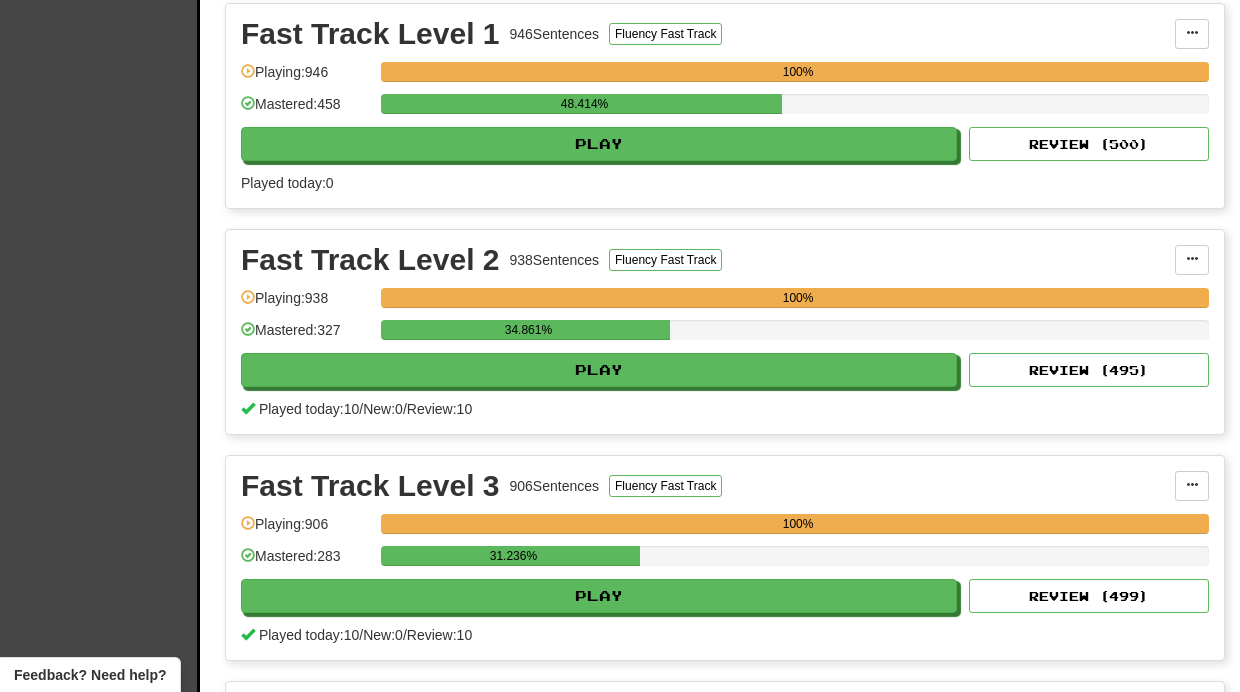 scroll, scrollTop: 458, scrollLeft: 0, axis: vertical 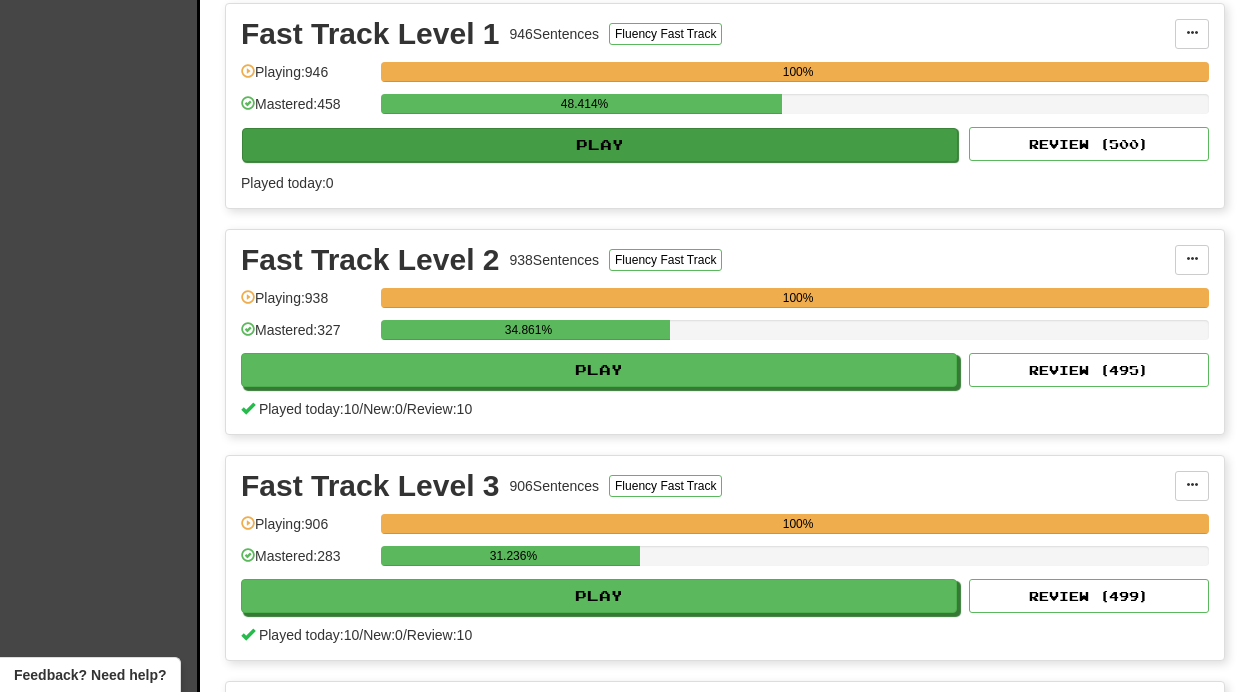 click on "Play" at bounding box center (600, 145) 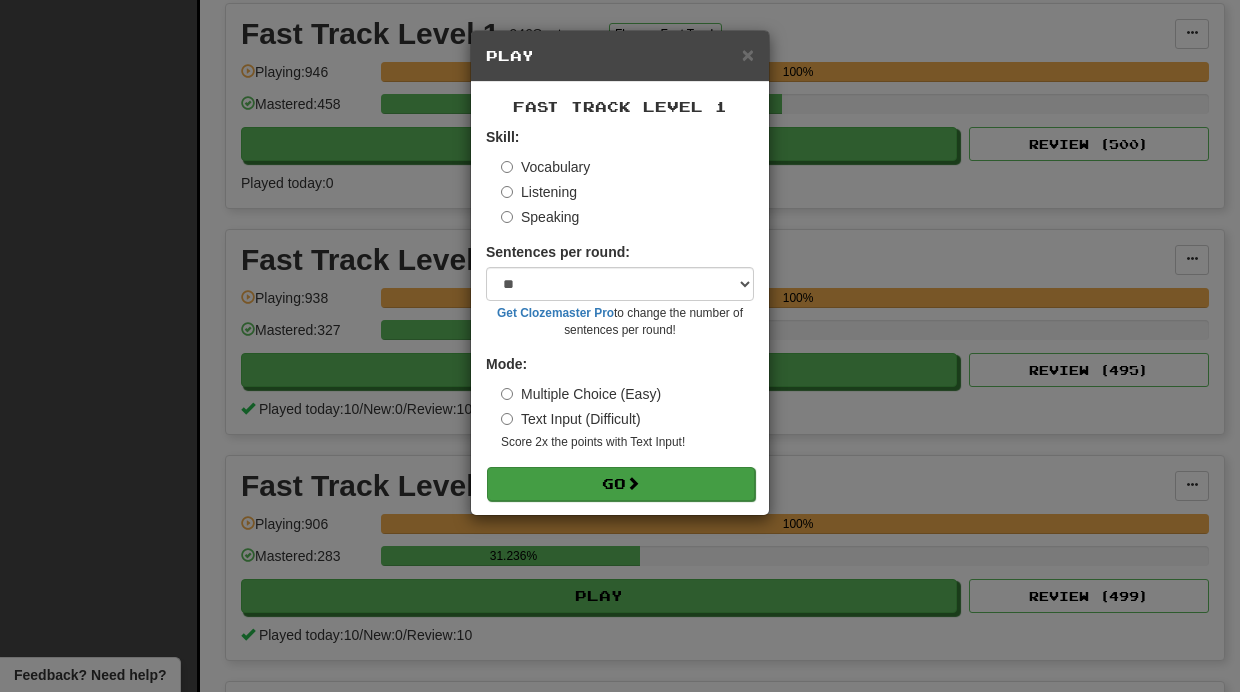 click on "Go" at bounding box center [621, 484] 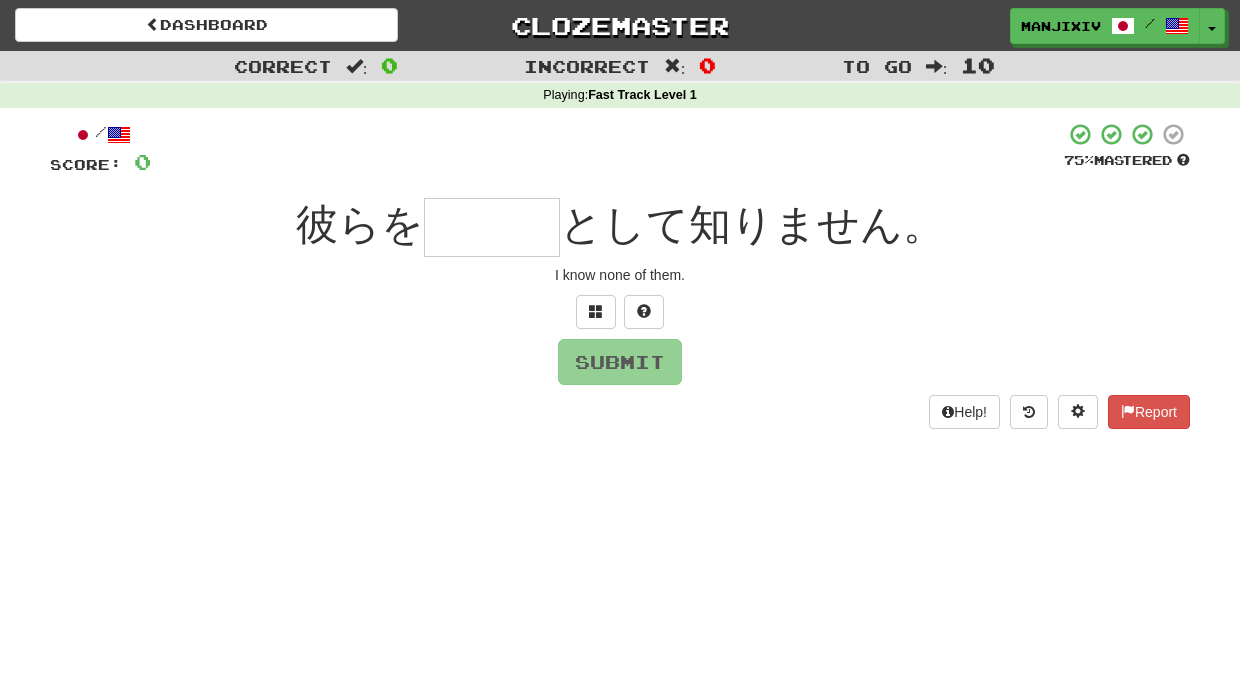 scroll, scrollTop: 0, scrollLeft: 0, axis: both 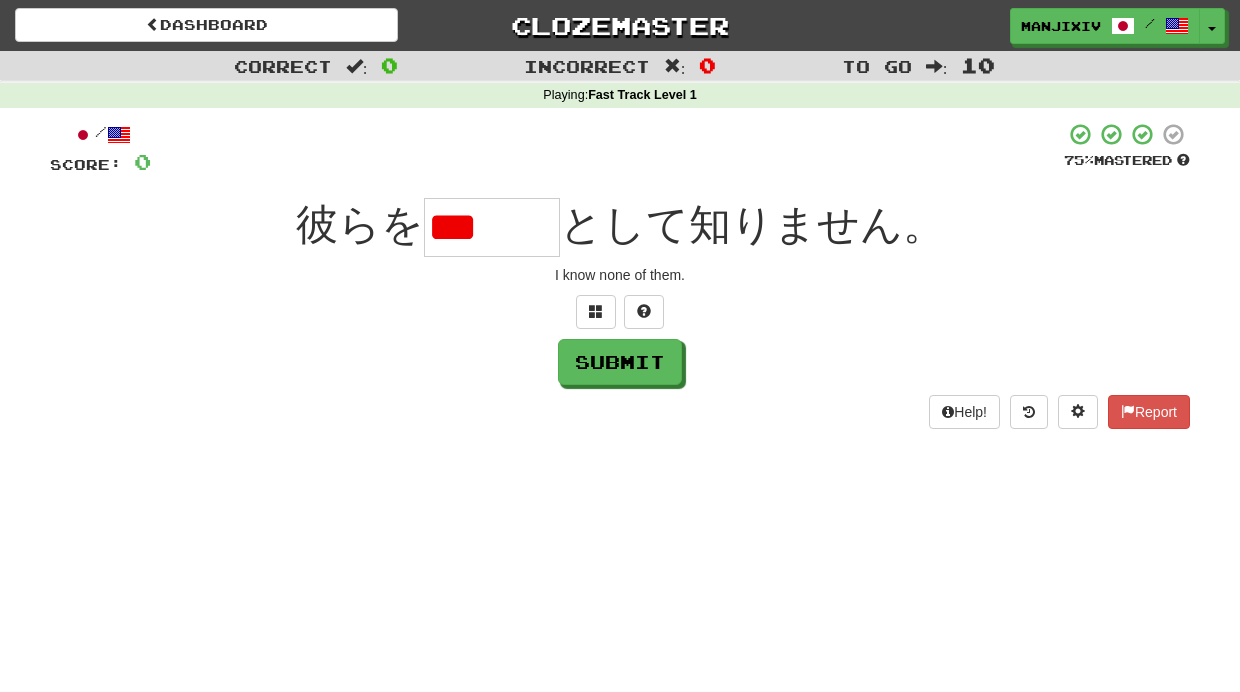 drag, startPoint x: 475, startPoint y: 219, endPoint x: 517, endPoint y: 294, distance: 85.95929 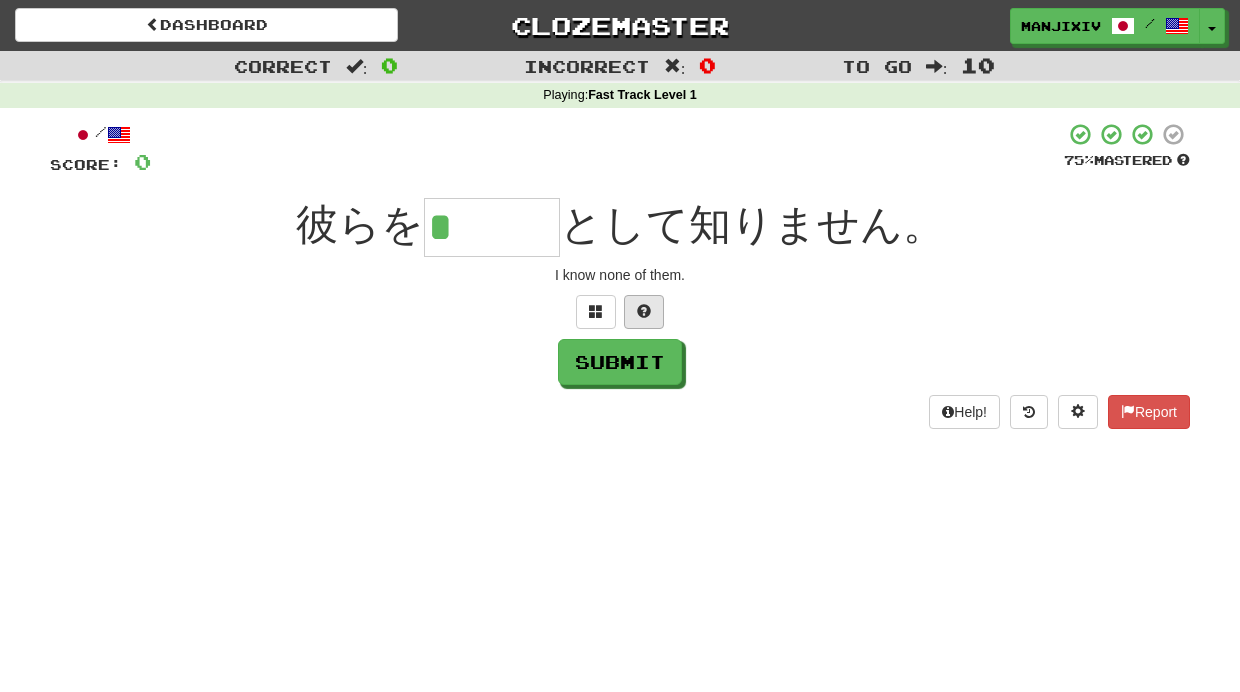 click at bounding box center [644, 312] 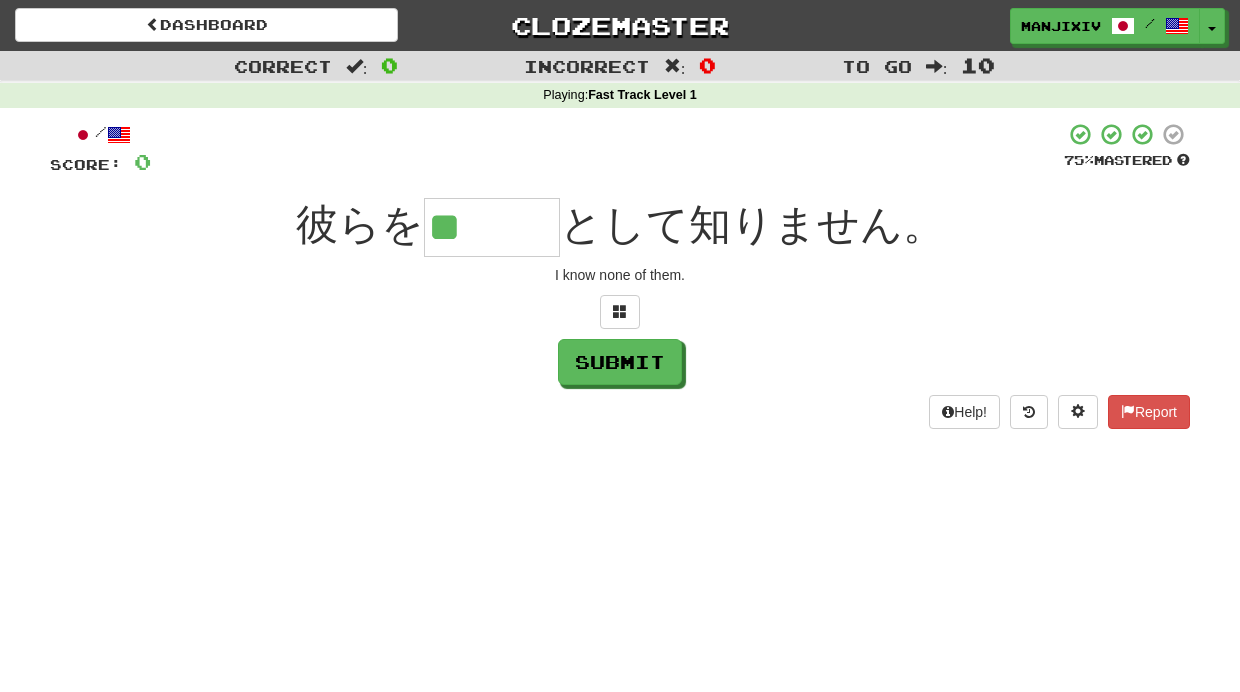 click on "**" at bounding box center (492, 227) 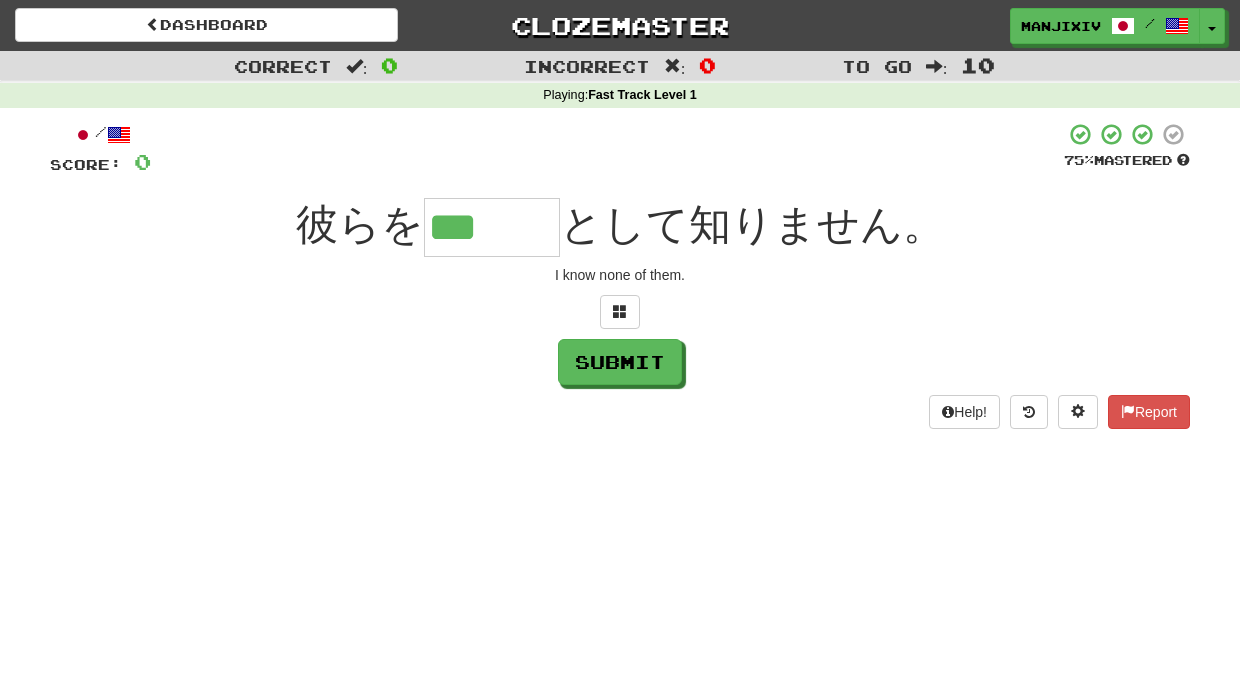 type on "***" 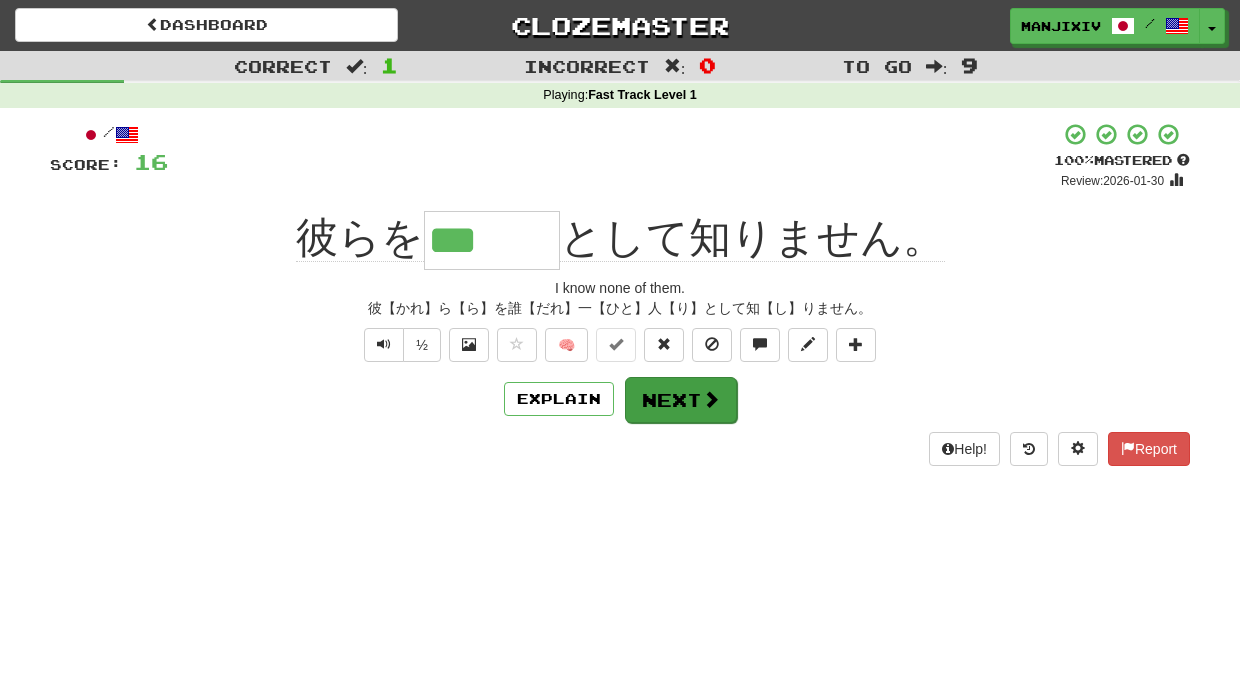 click on "Next" at bounding box center [681, 400] 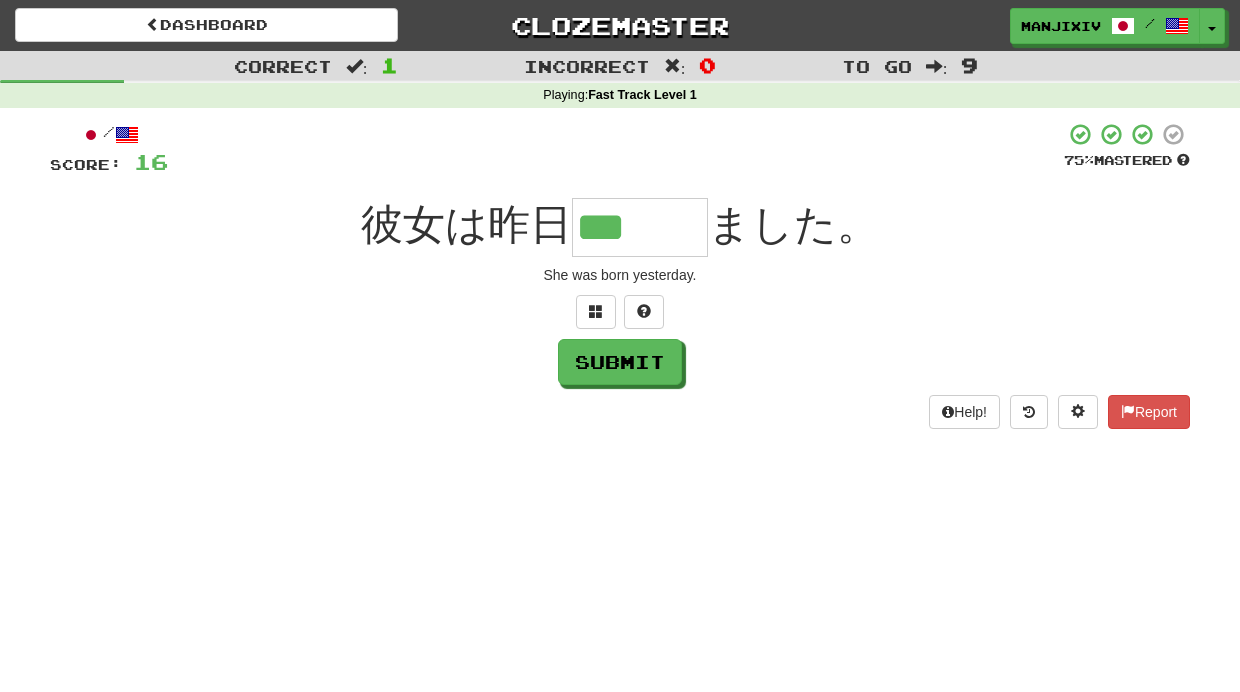 type on "***" 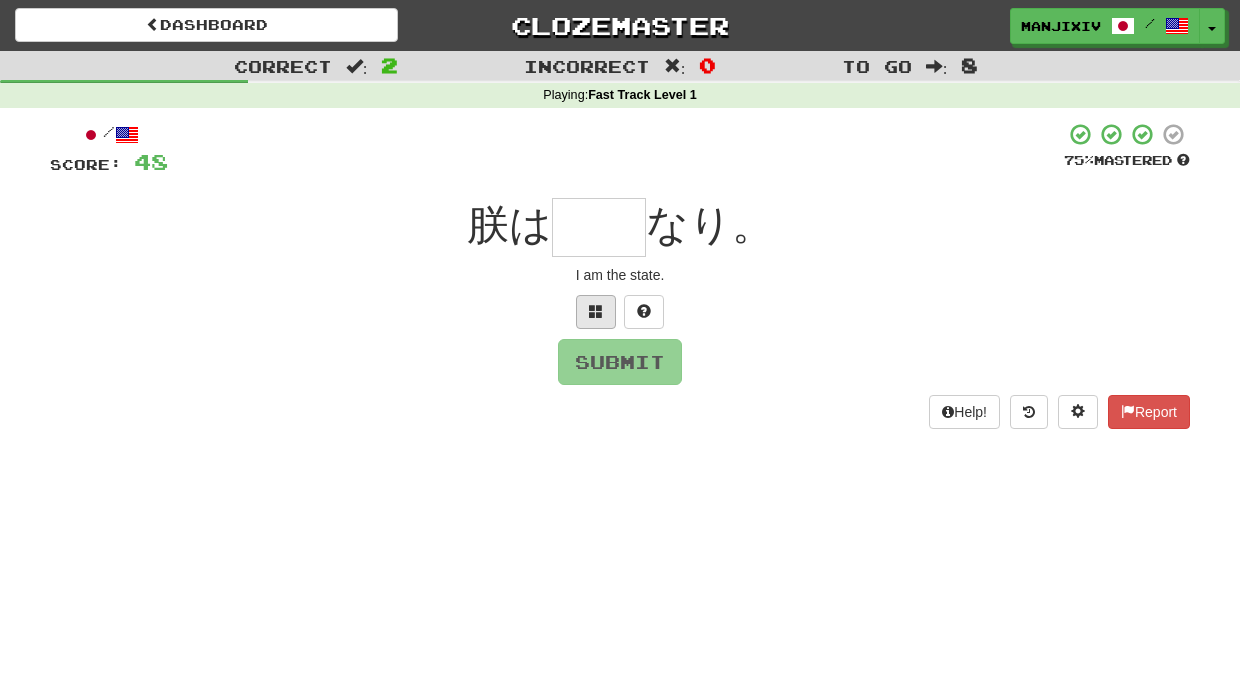 click at bounding box center [596, 312] 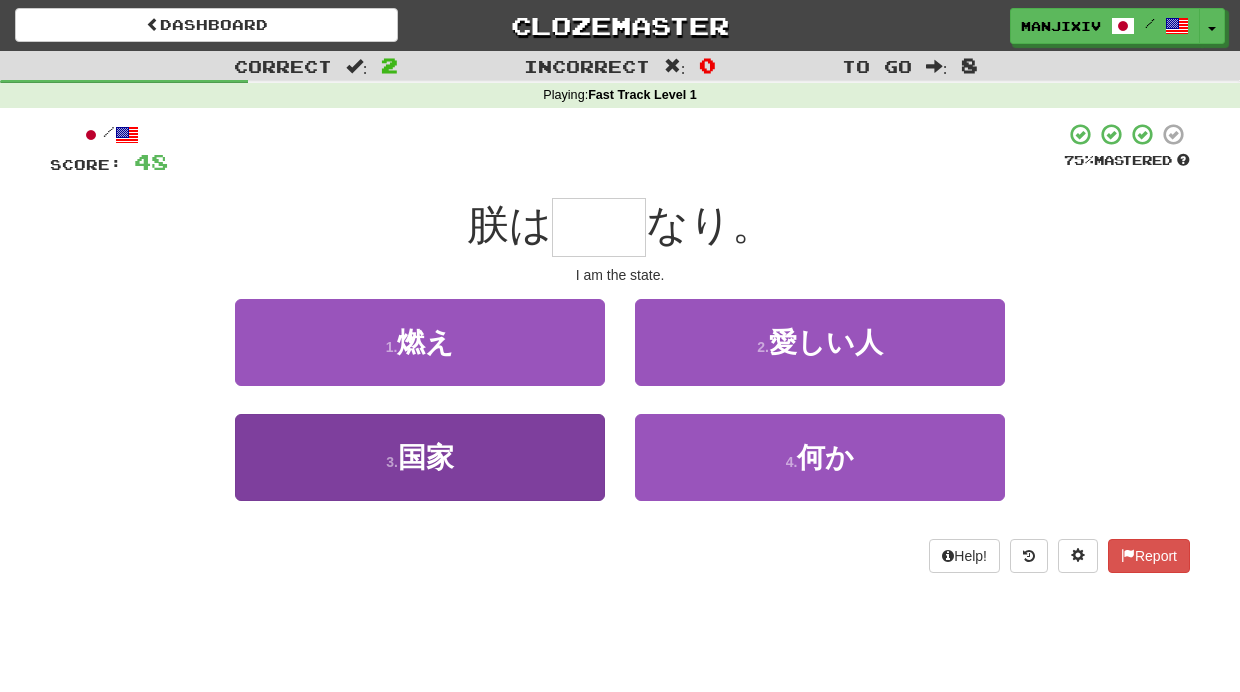 click on "3 .  国家" at bounding box center [420, 457] 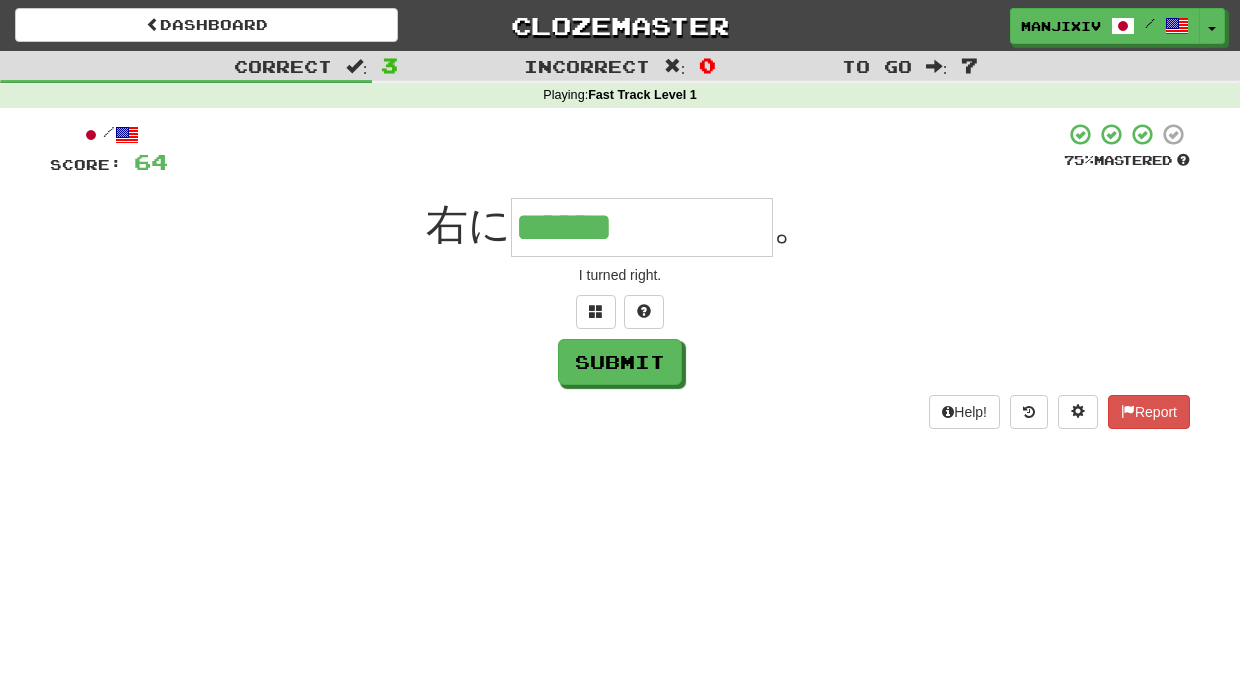 type on "******" 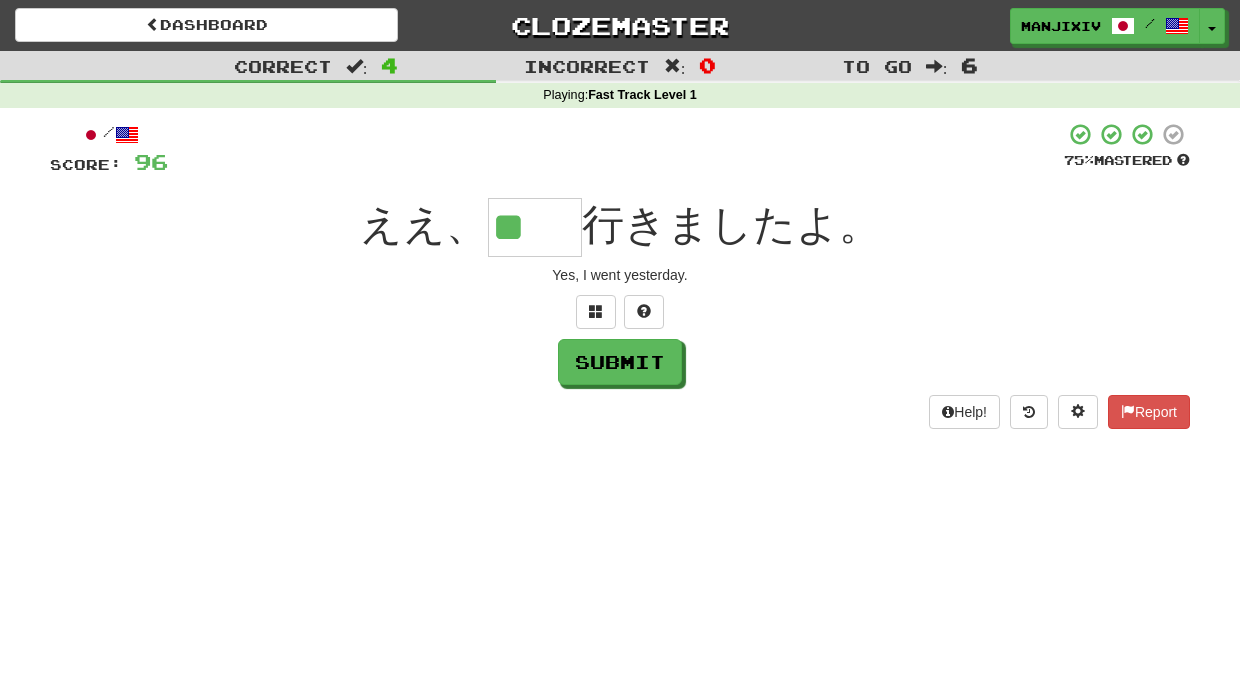type on "**" 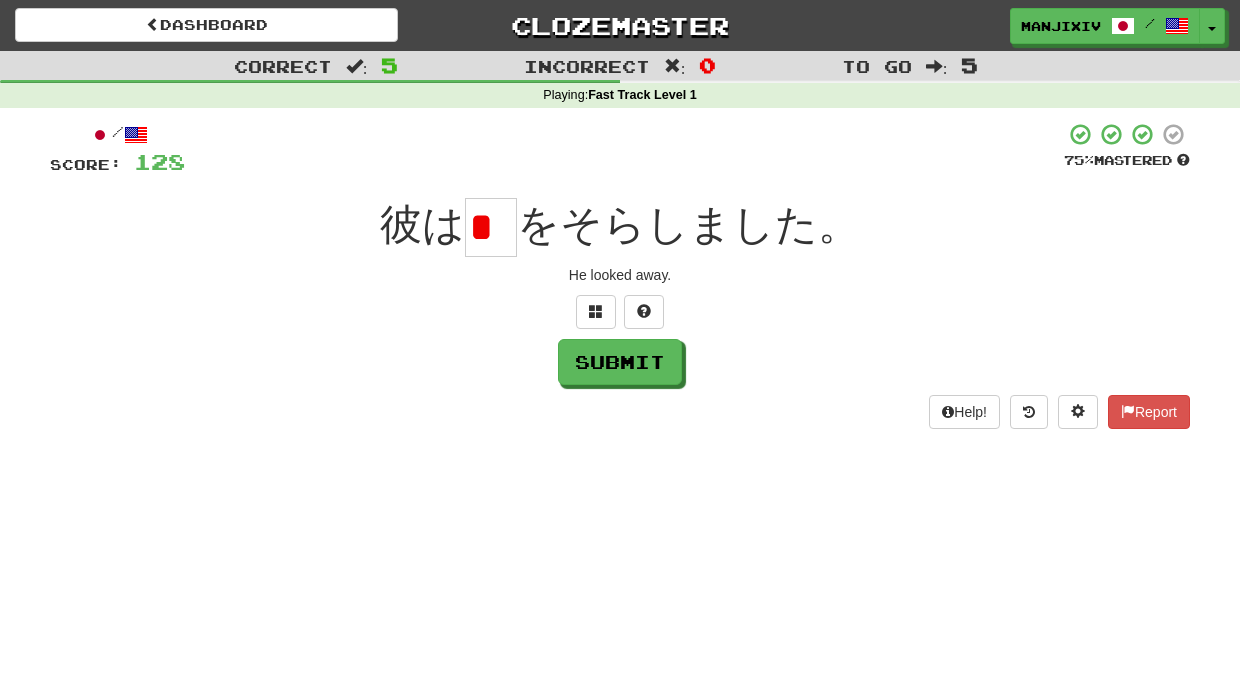 type on "*" 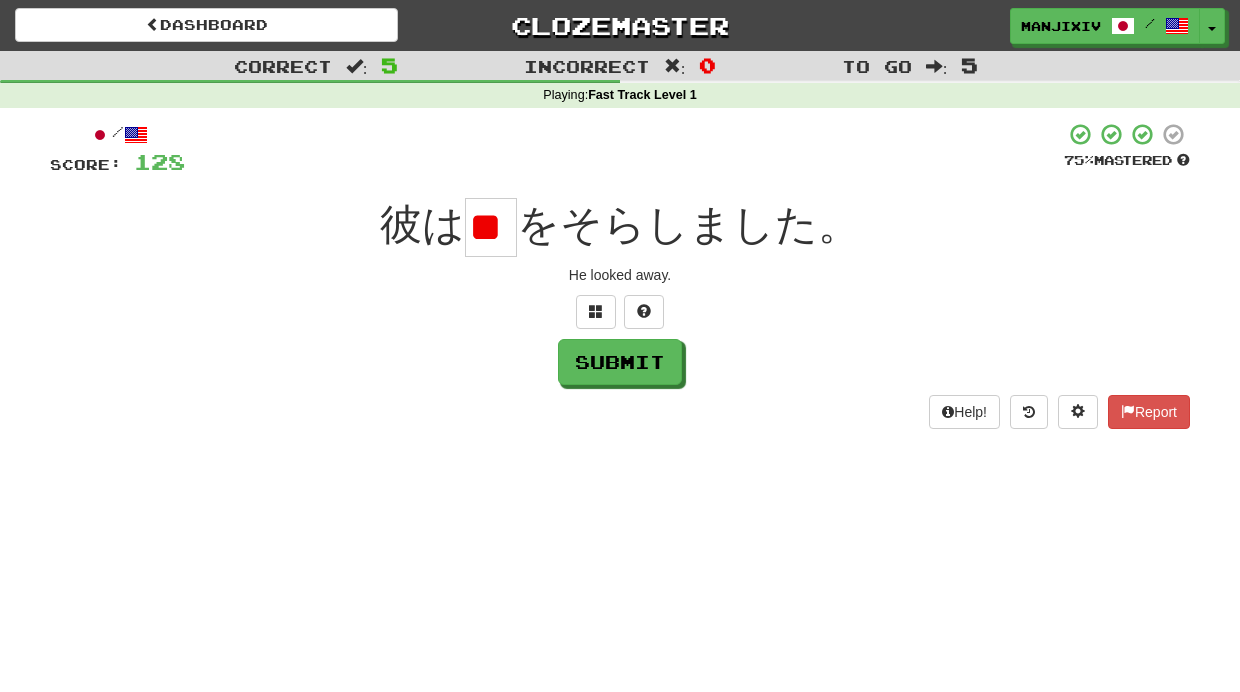 type on "*" 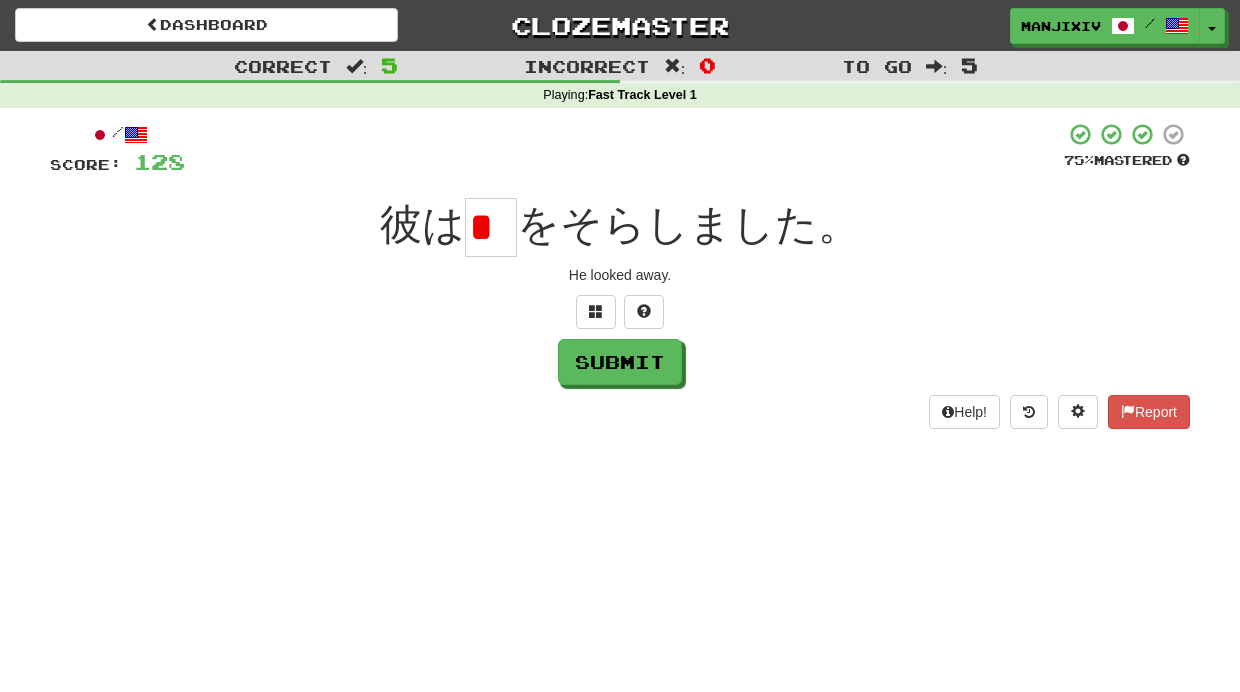 type on "*" 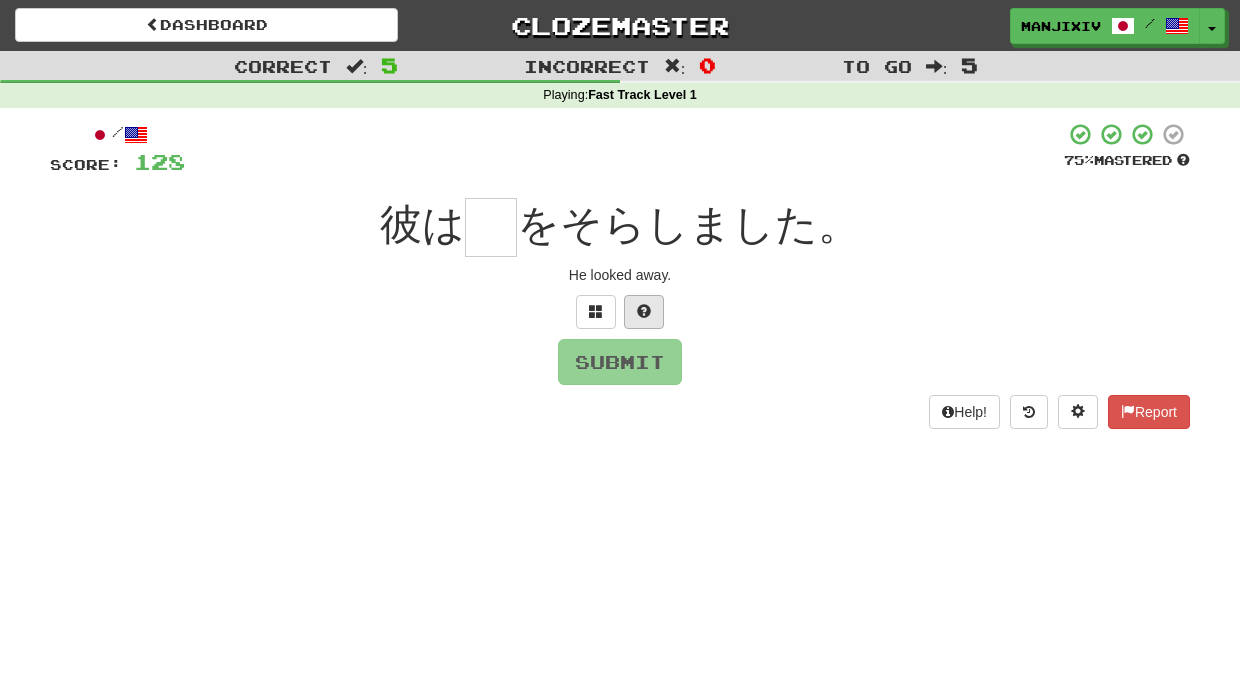 click at bounding box center [644, 312] 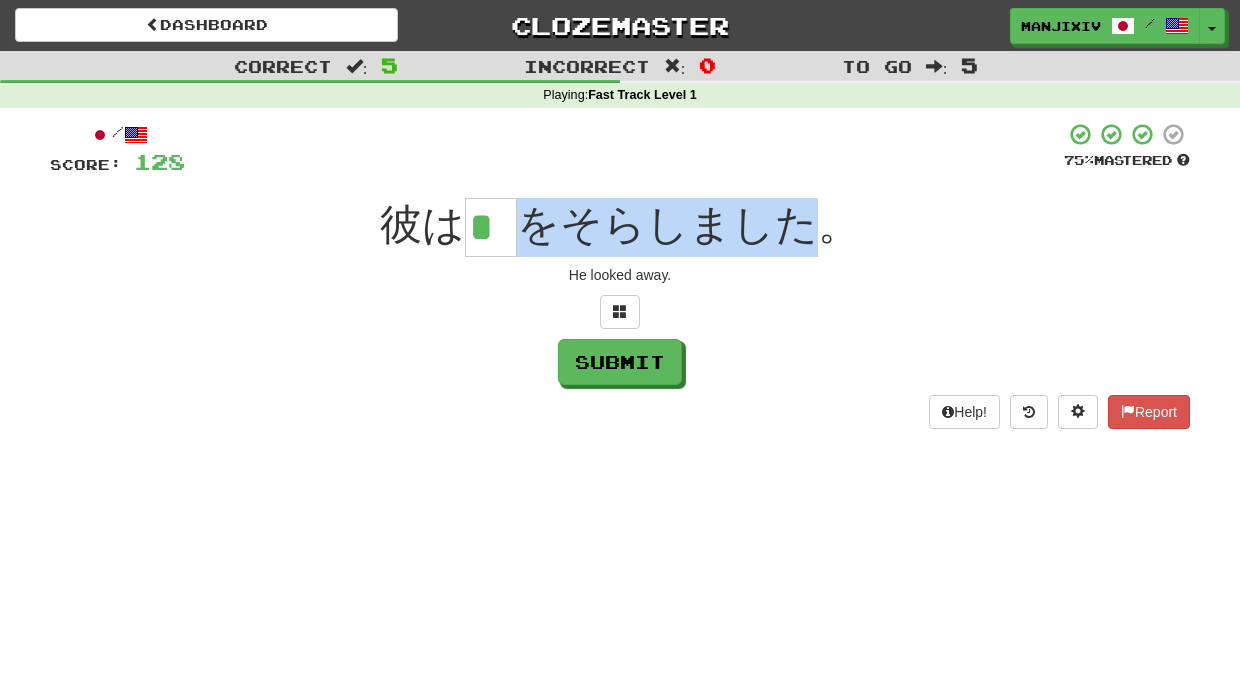 drag, startPoint x: 564, startPoint y: 212, endPoint x: 824, endPoint y: 260, distance: 264.39365 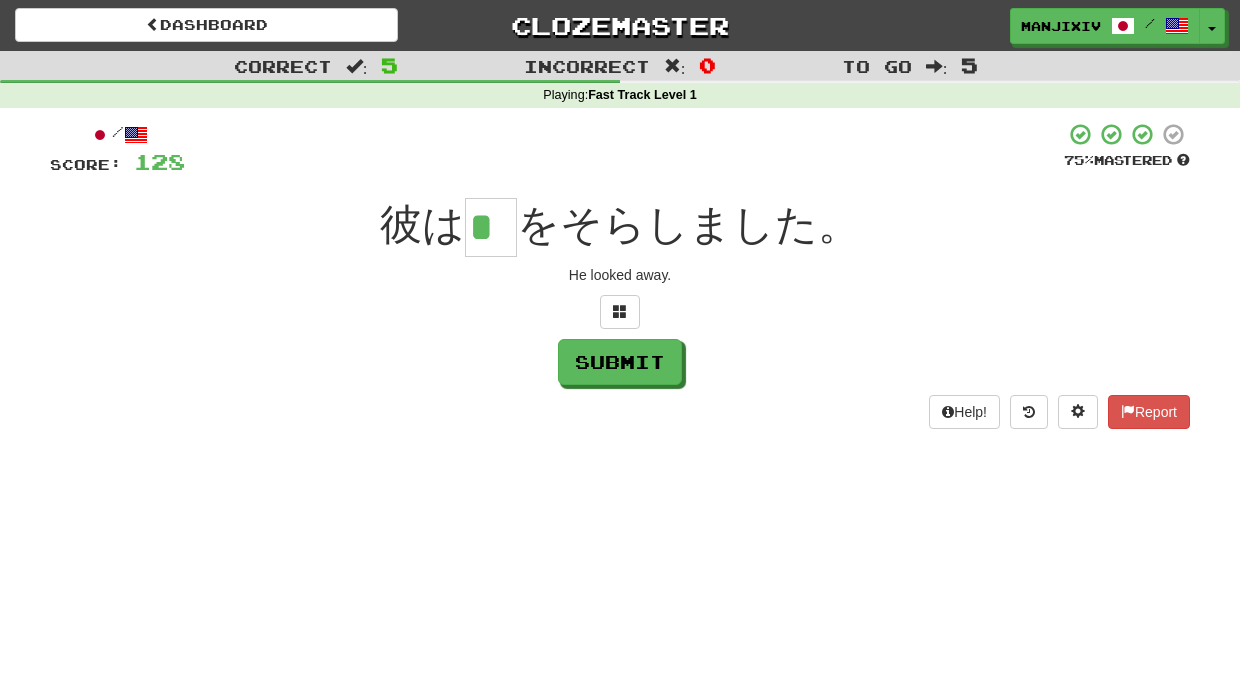 click on "/  Score:   128 75 %  Mastered 彼【かれ】は * をそらしました。 He looked away. Submit  Help!  Report" at bounding box center [620, 275] 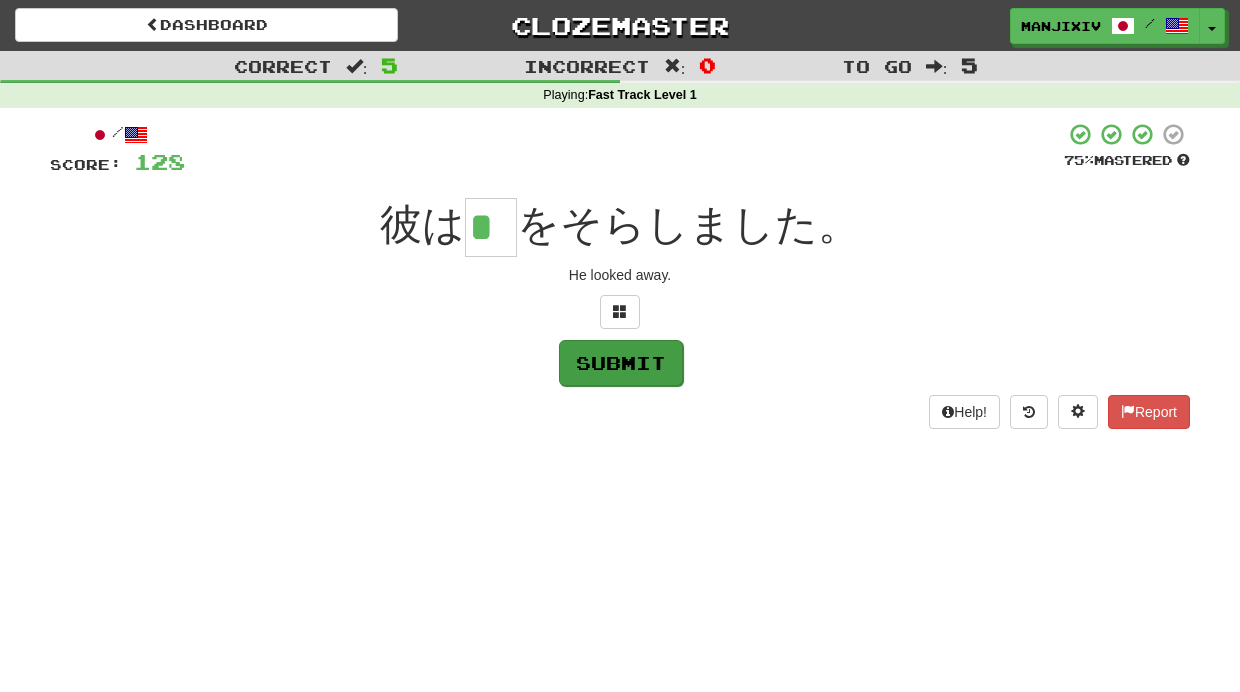 click on "Submit" at bounding box center (621, 363) 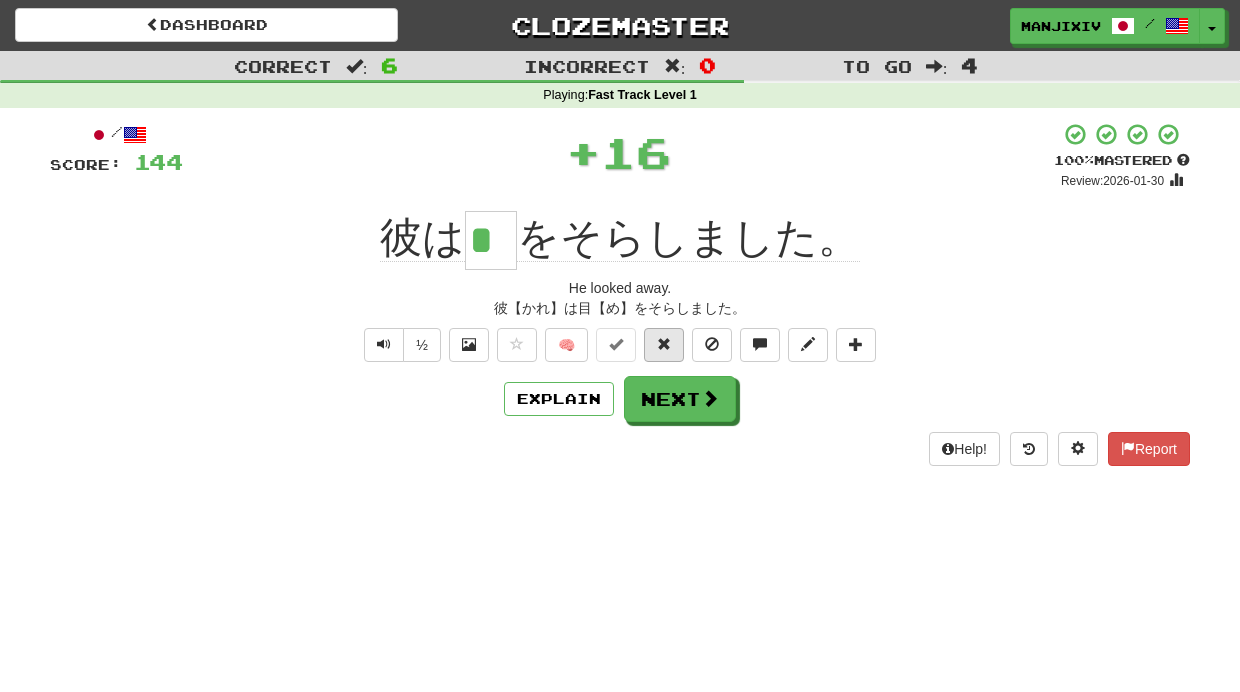 click at bounding box center [664, 345] 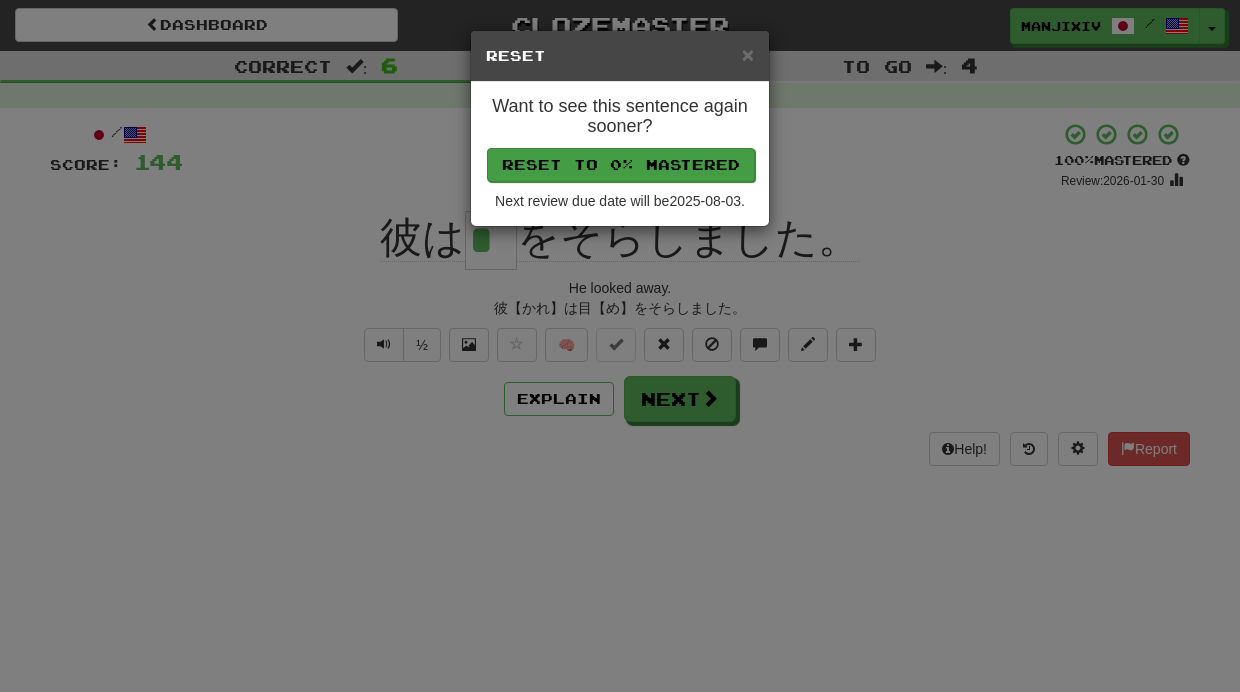 click on "Reset to 0% Mastered" at bounding box center [621, 165] 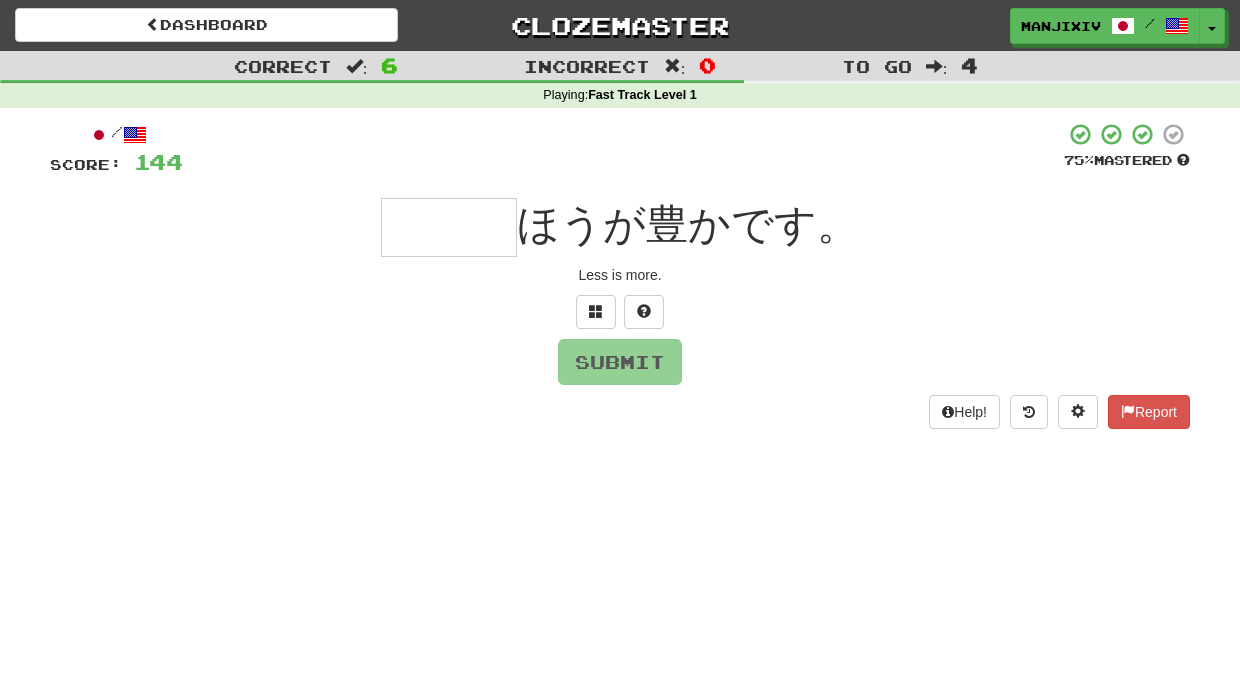 type on "*" 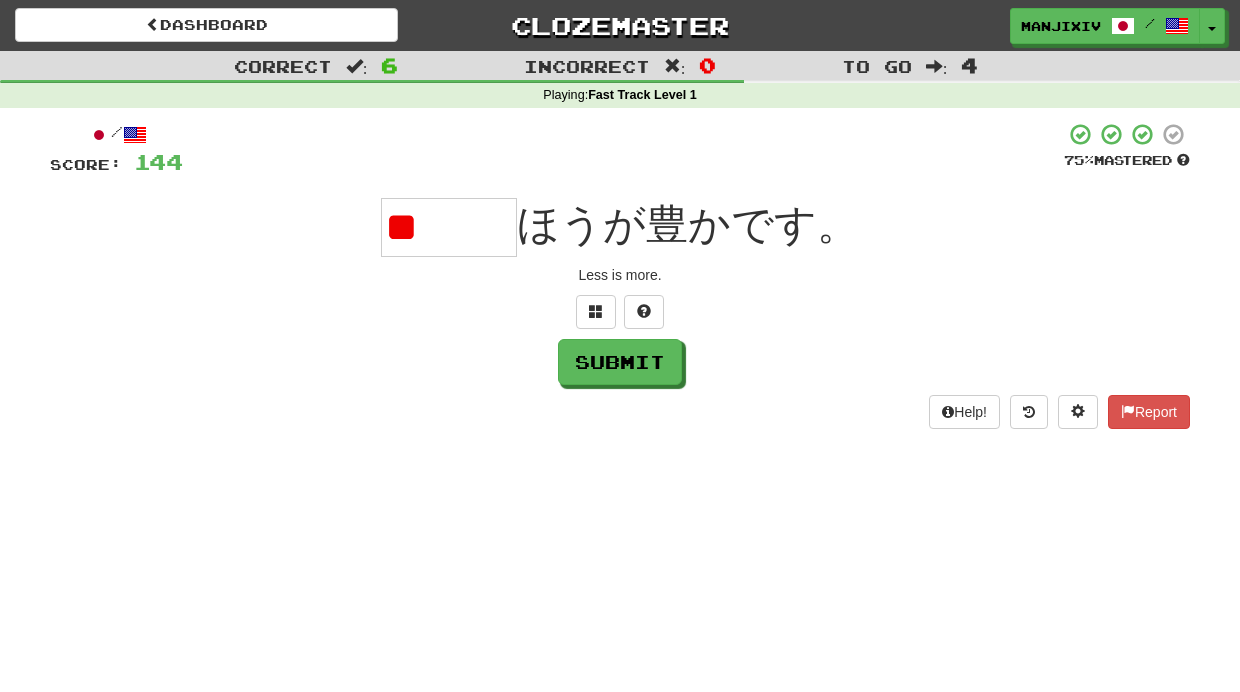 drag, startPoint x: 437, startPoint y: 220, endPoint x: 570, endPoint y: 217, distance: 133.03383 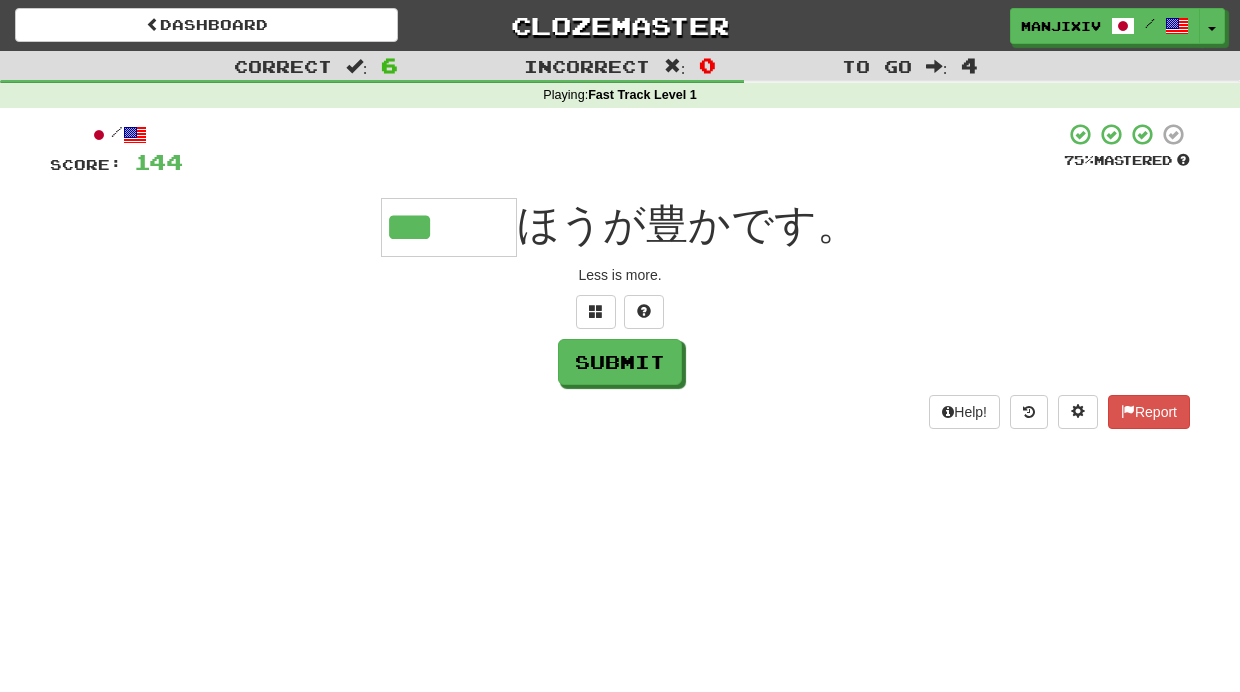 type on "***" 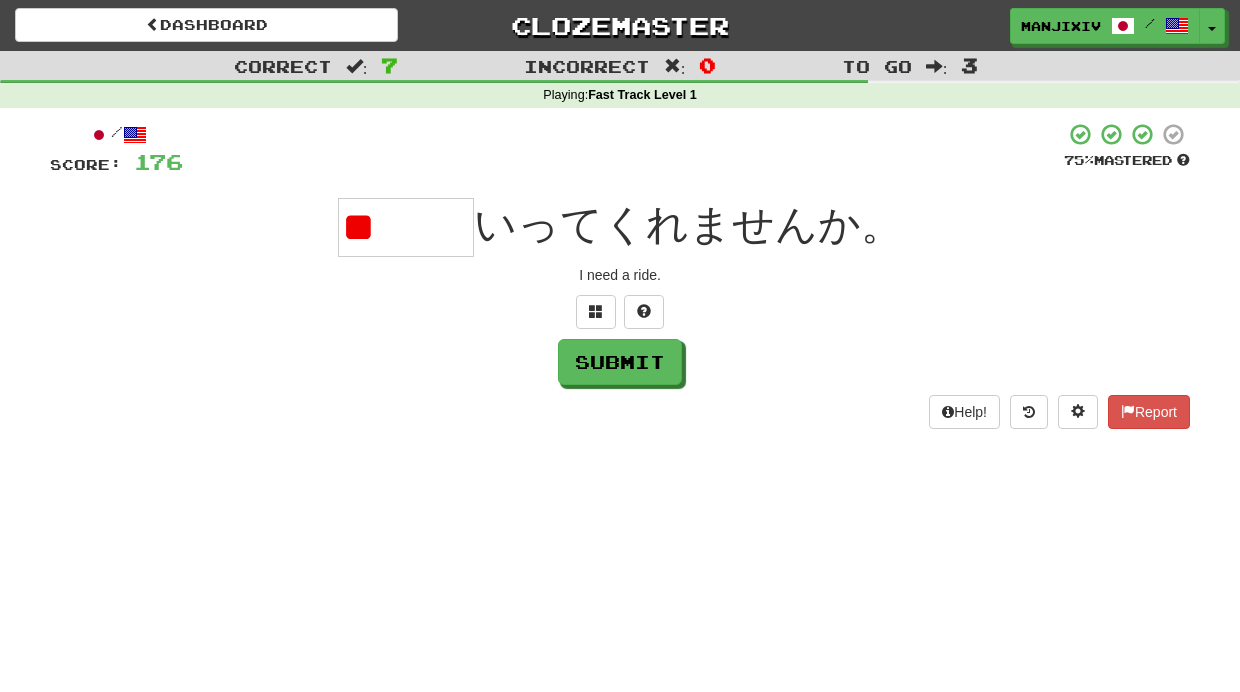 type on "*" 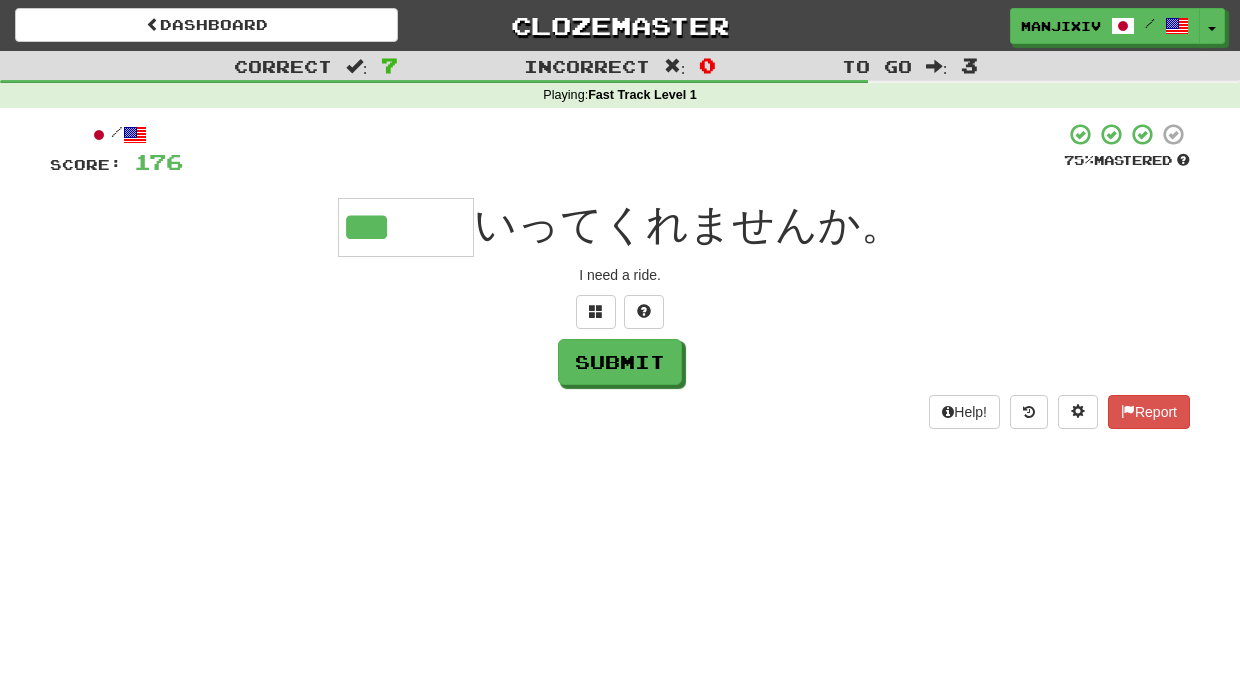type on "***" 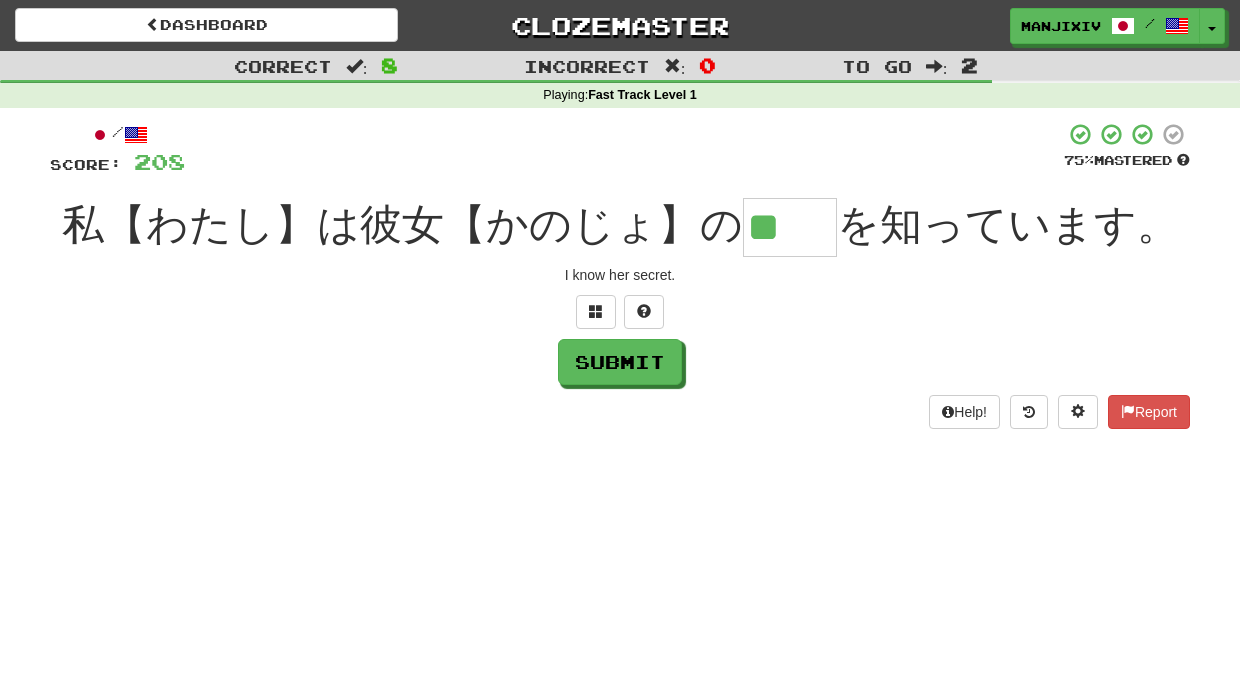 type on "**" 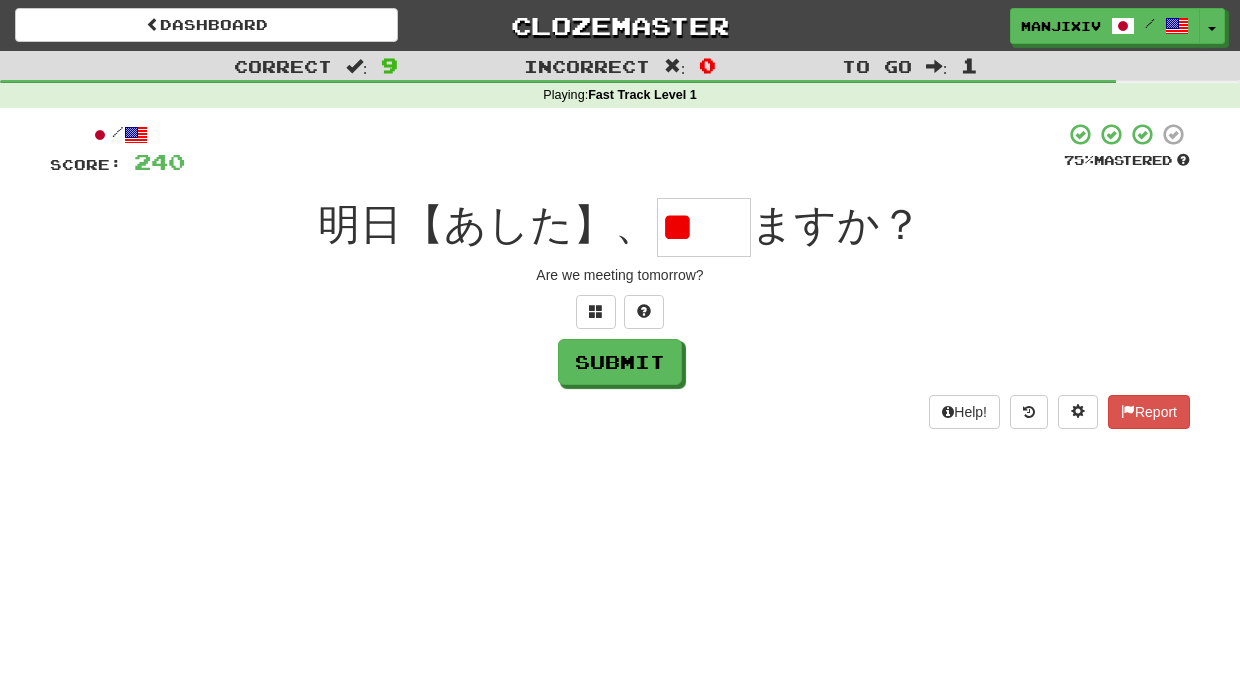 type on "*" 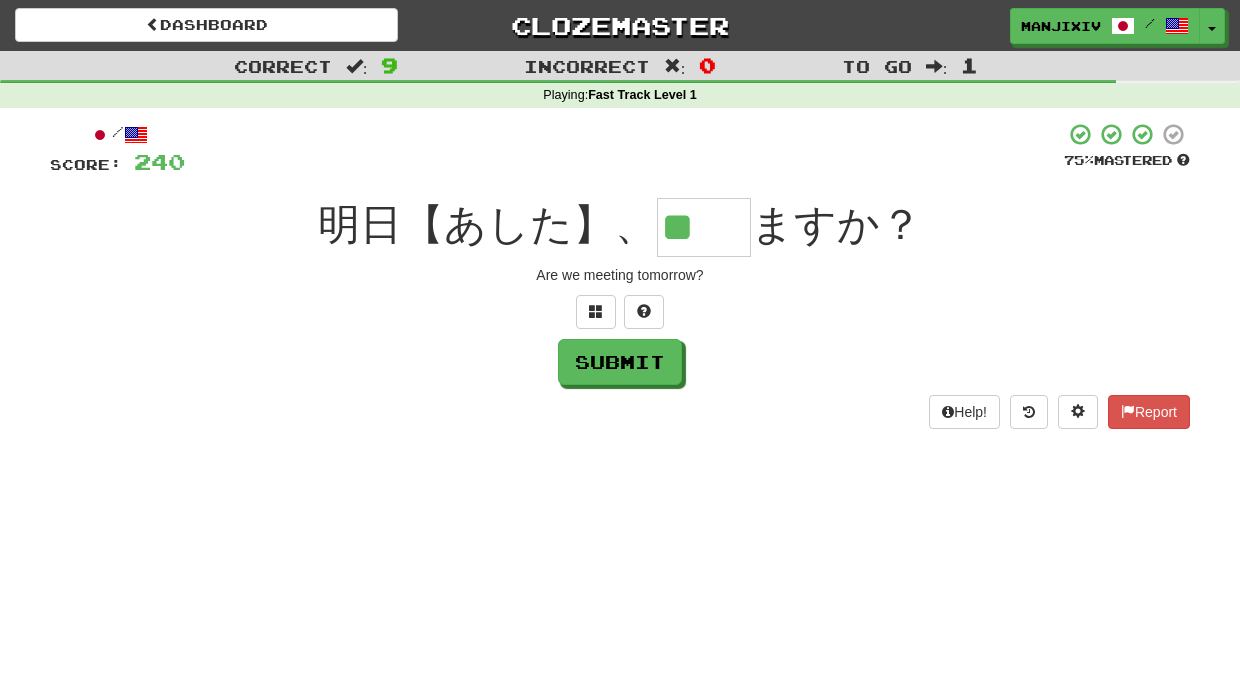 type on "**" 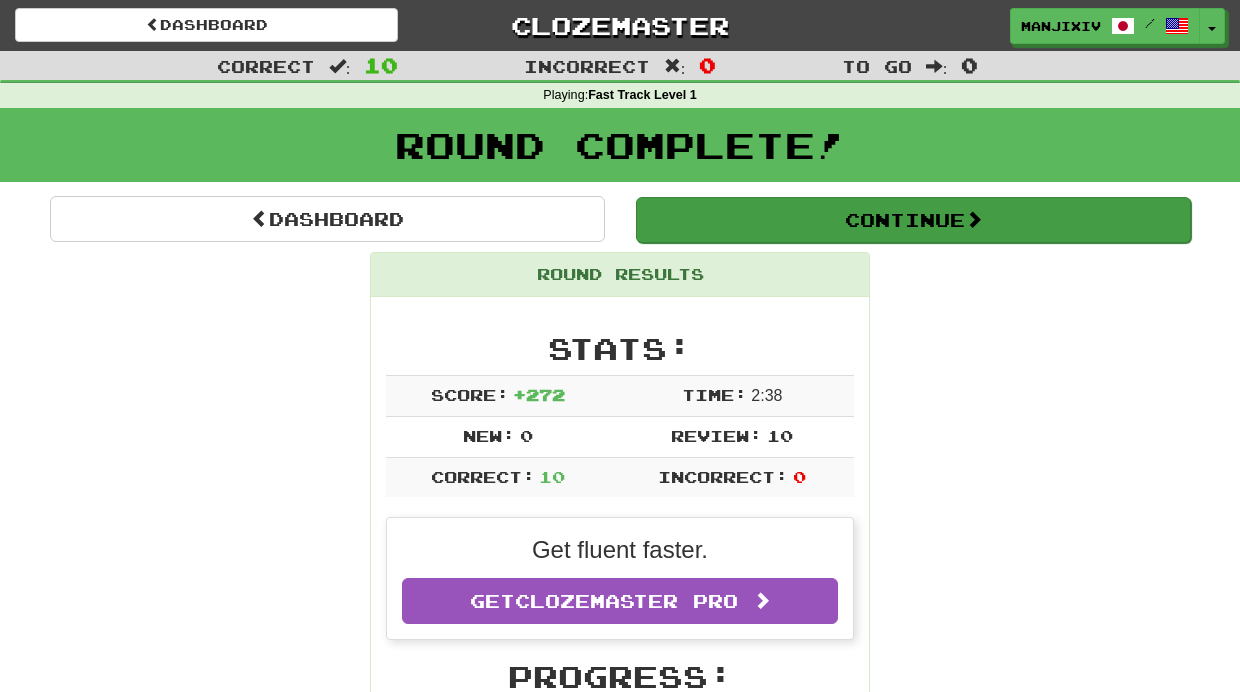 click on "Continue" at bounding box center [913, 220] 